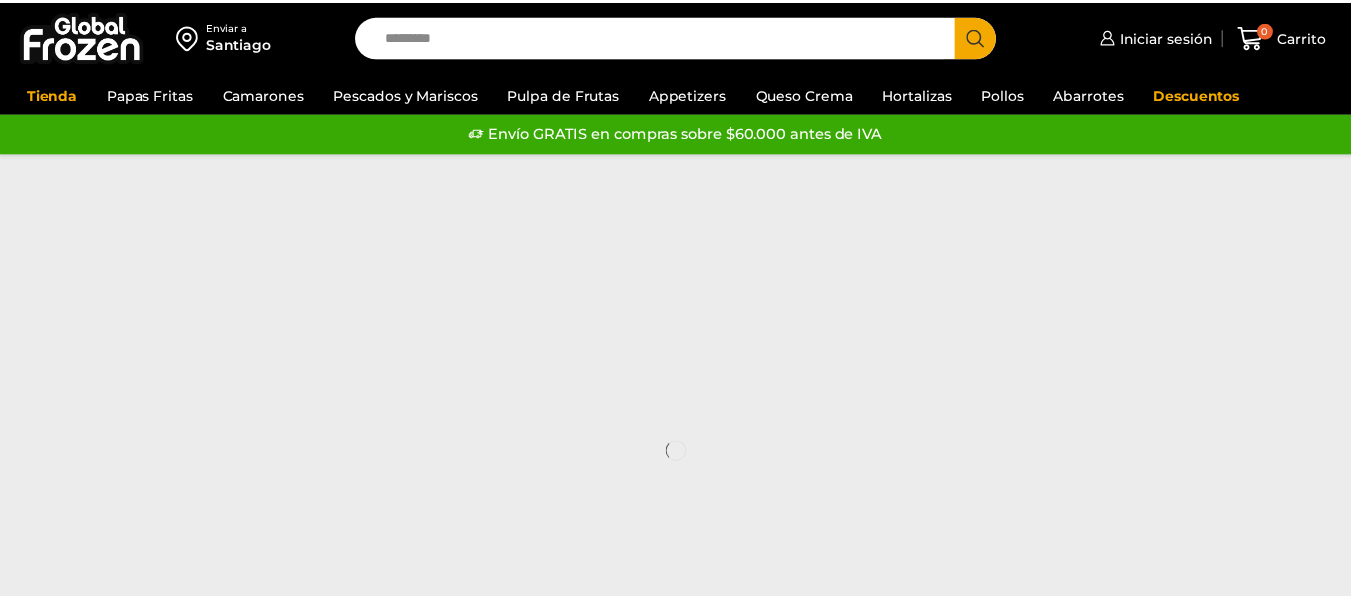 scroll, scrollTop: 0, scrollLeft: 0, axis: both 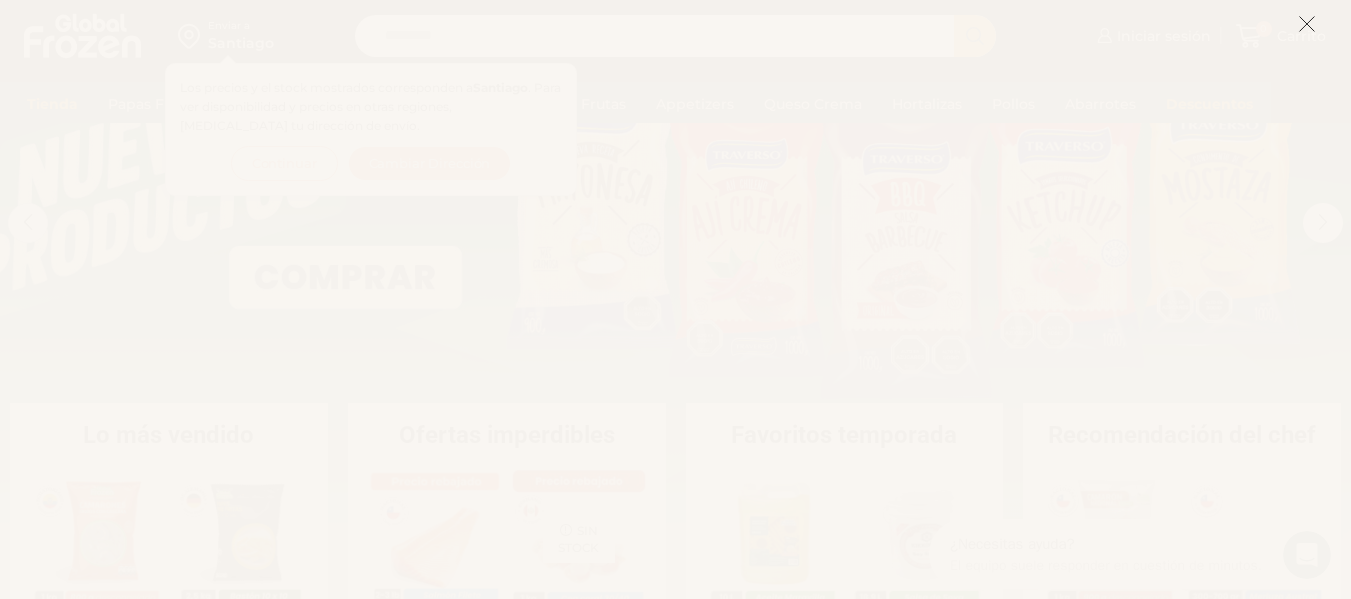 click 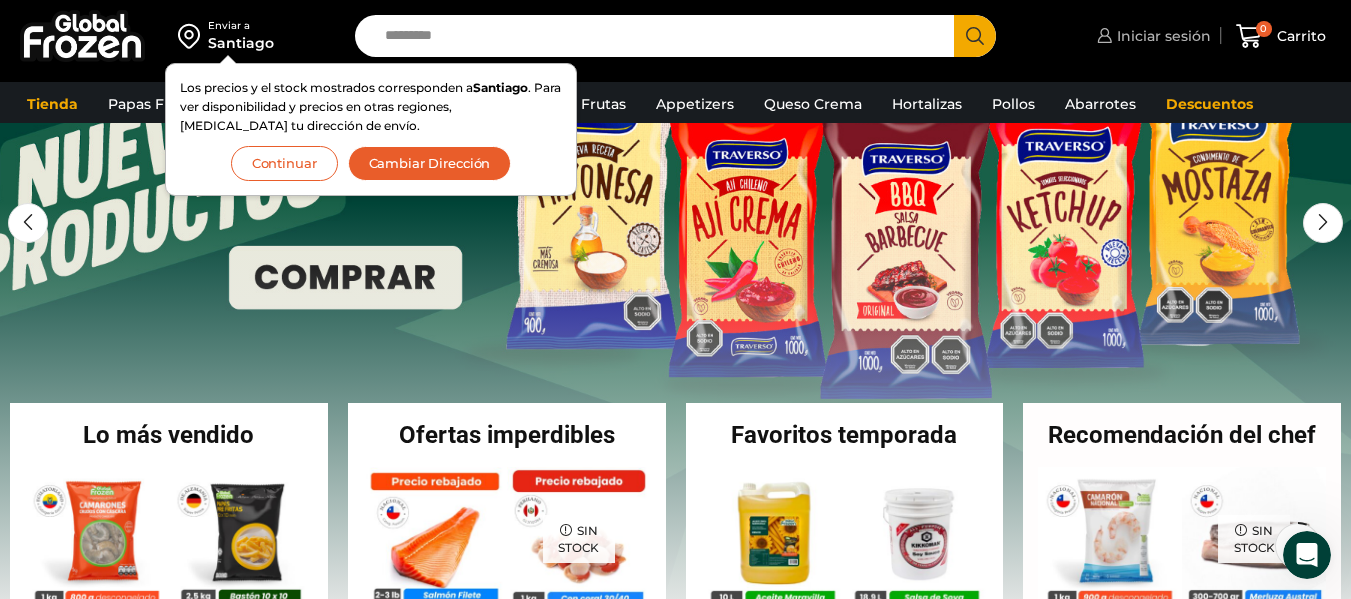 click on "Iniciar sesión" at bounding box center [1161, 36] 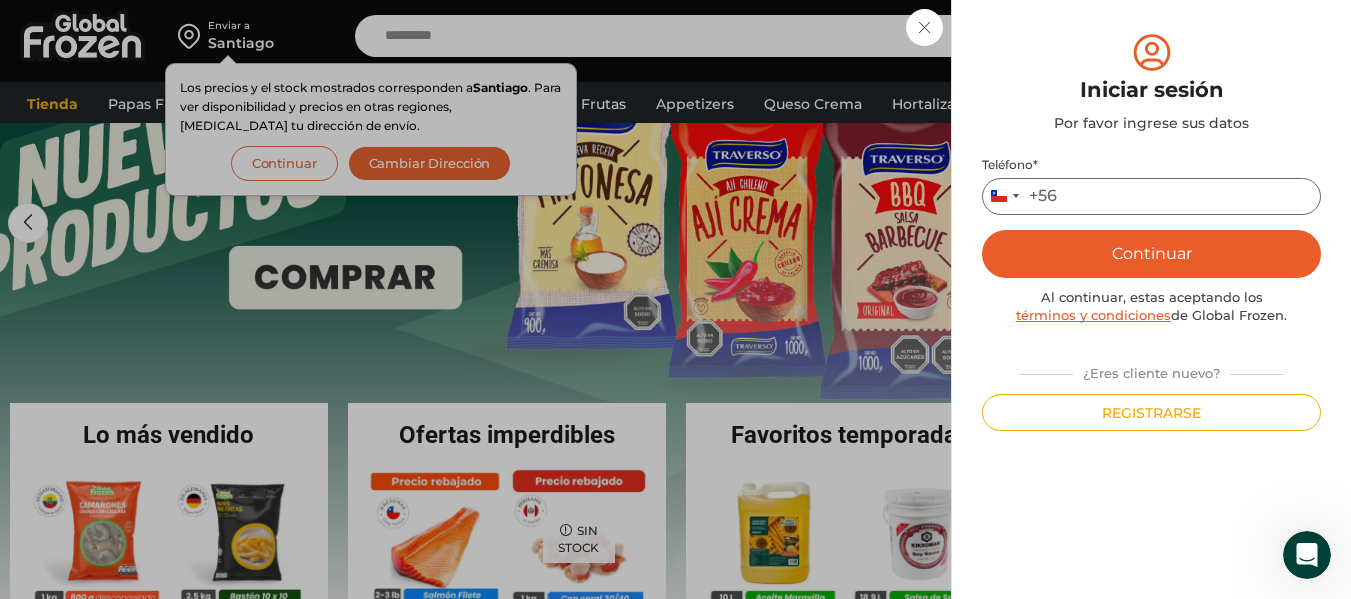 click on "Teléfono
*" at bounding box center [1151, 196] 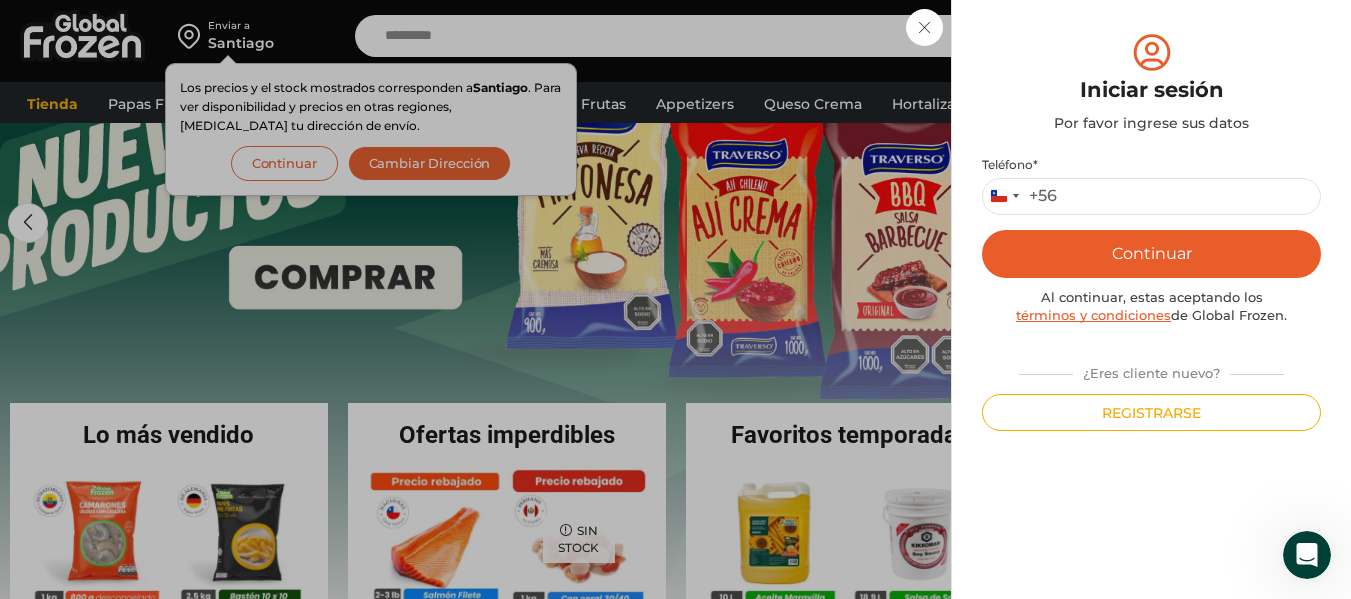 click on "Mi cuenta
Login
Register
Iniciar sesión
Por favor ingrese sus datos
Iniciar sesión
Se envió un mensaje de WhatsApp con el código de verificación a tu teléfono
Teléfono
*
Chile +56 +56 Argentina +54 Chile +56
Continuar
Al continuar, estas aceptando los
términos y condiciones  de Global Frozen.
¿Eres cliente nuevo?
." at bounding box center (1151, 299) 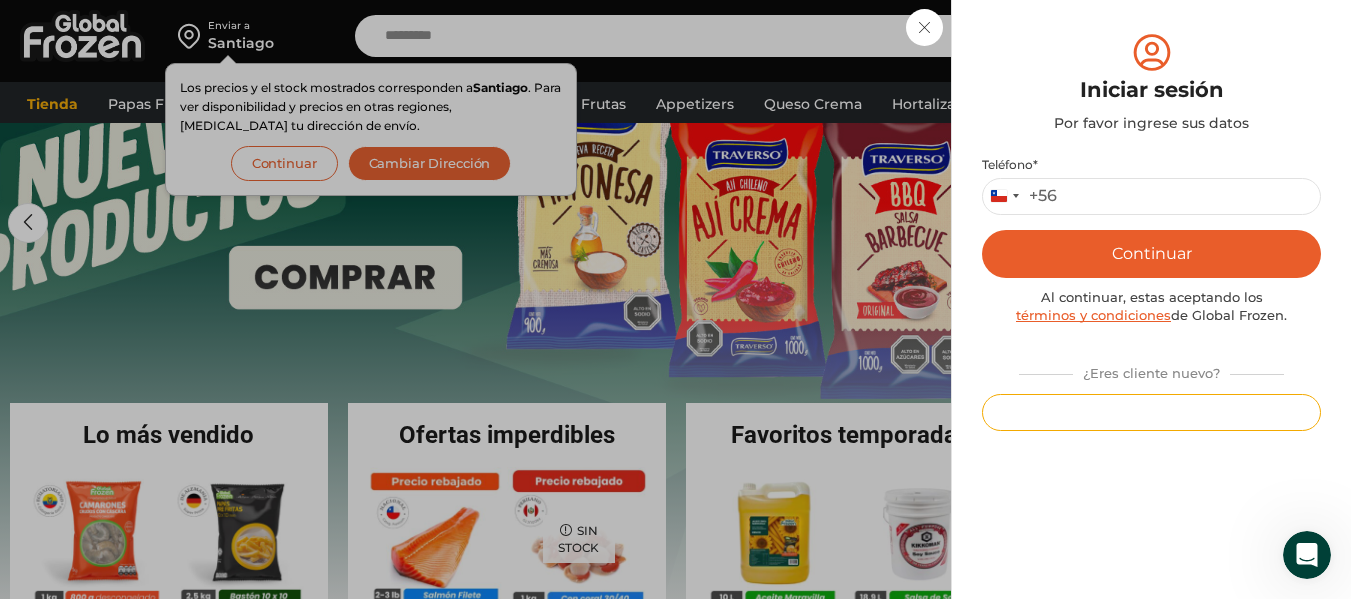 click on "Registrarse" at bounding box center (1151, 412) 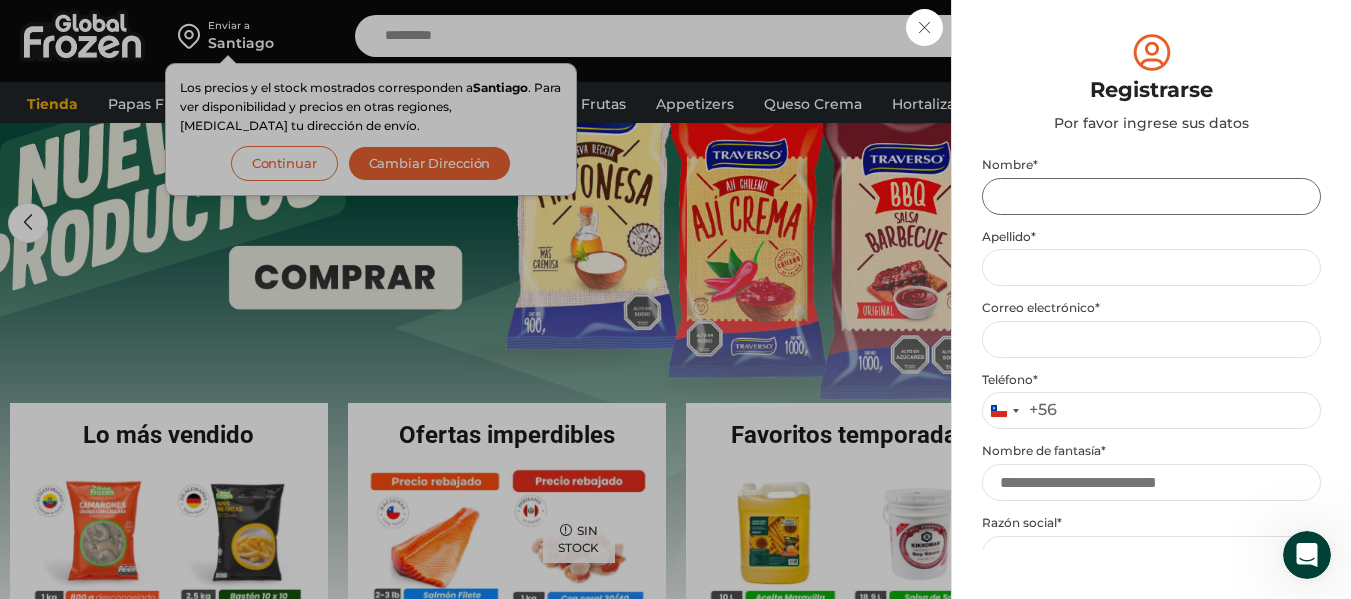 click on "Nombre  *" at bounding box center (1151, 196) 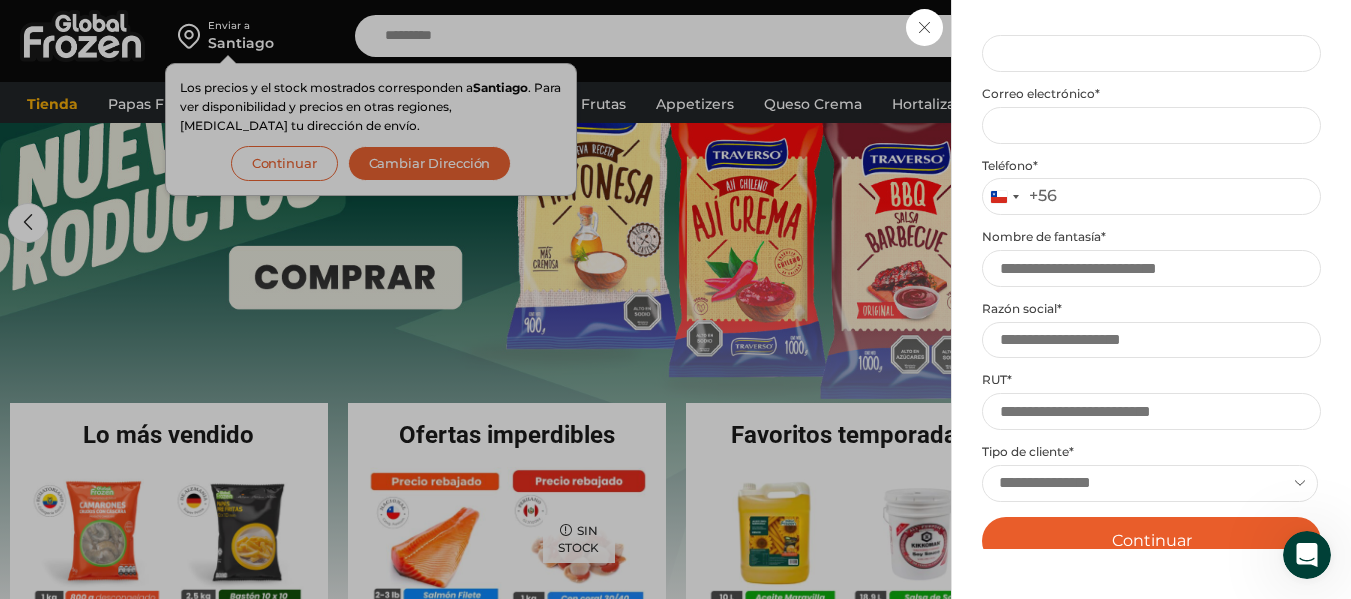 scroll, scrollTop: 0, scrollLeft: 0, axis: both 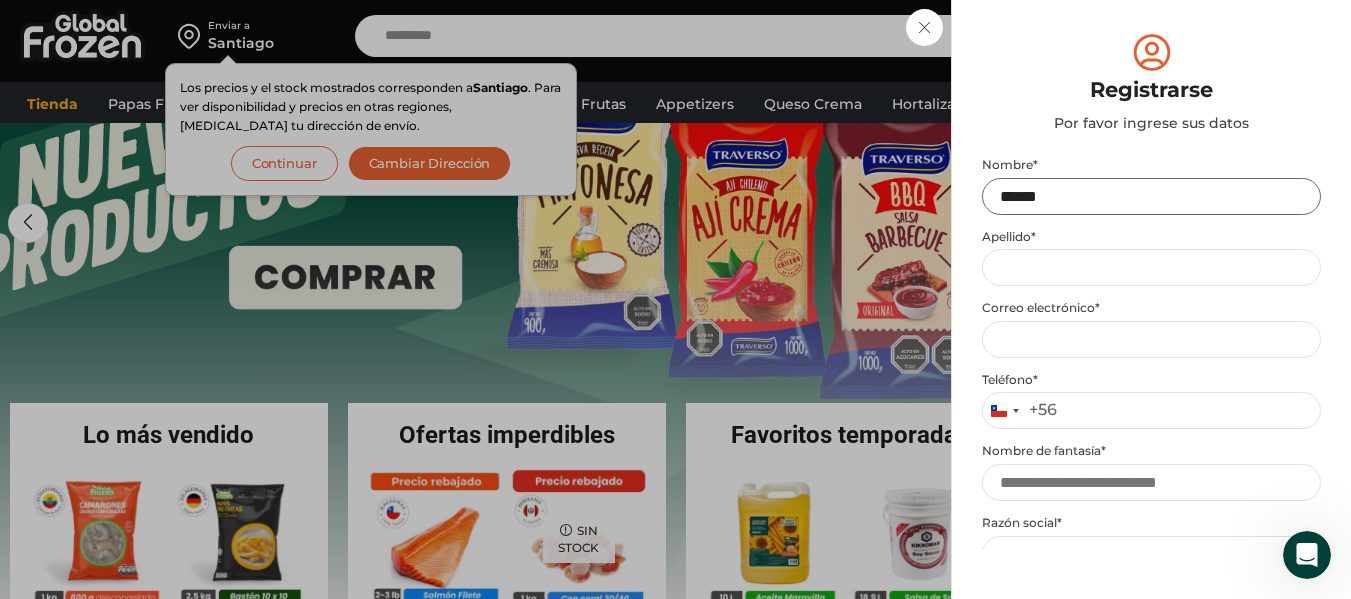 type on "*****" 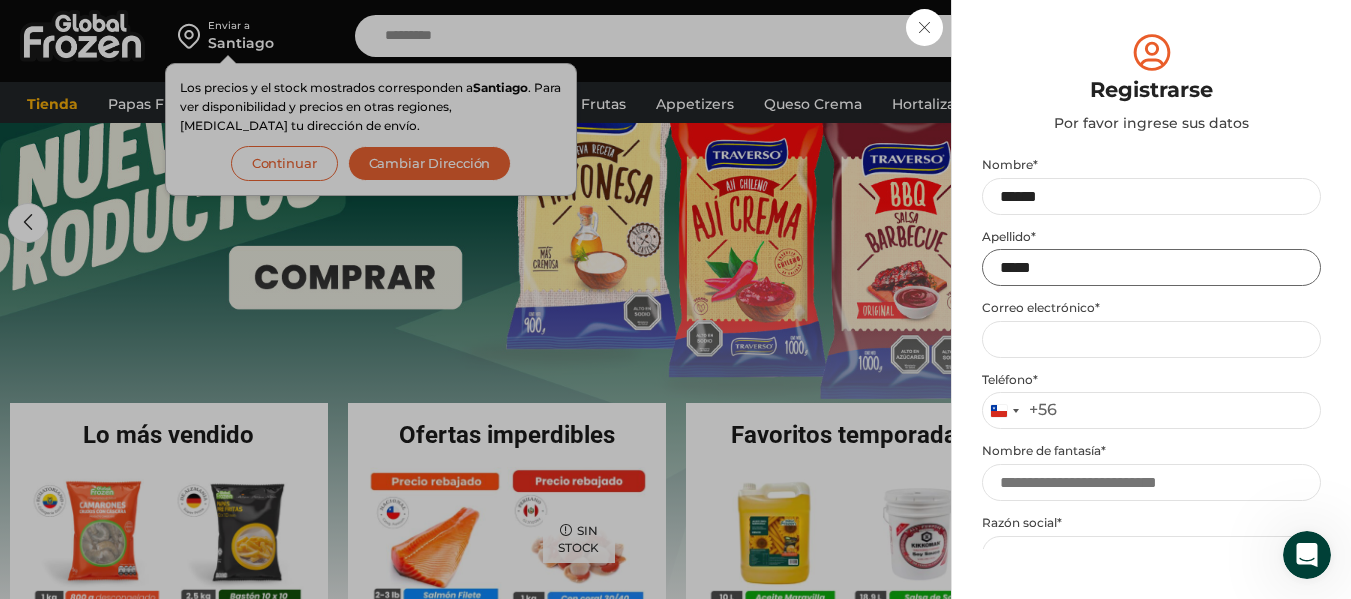 type on "*****" 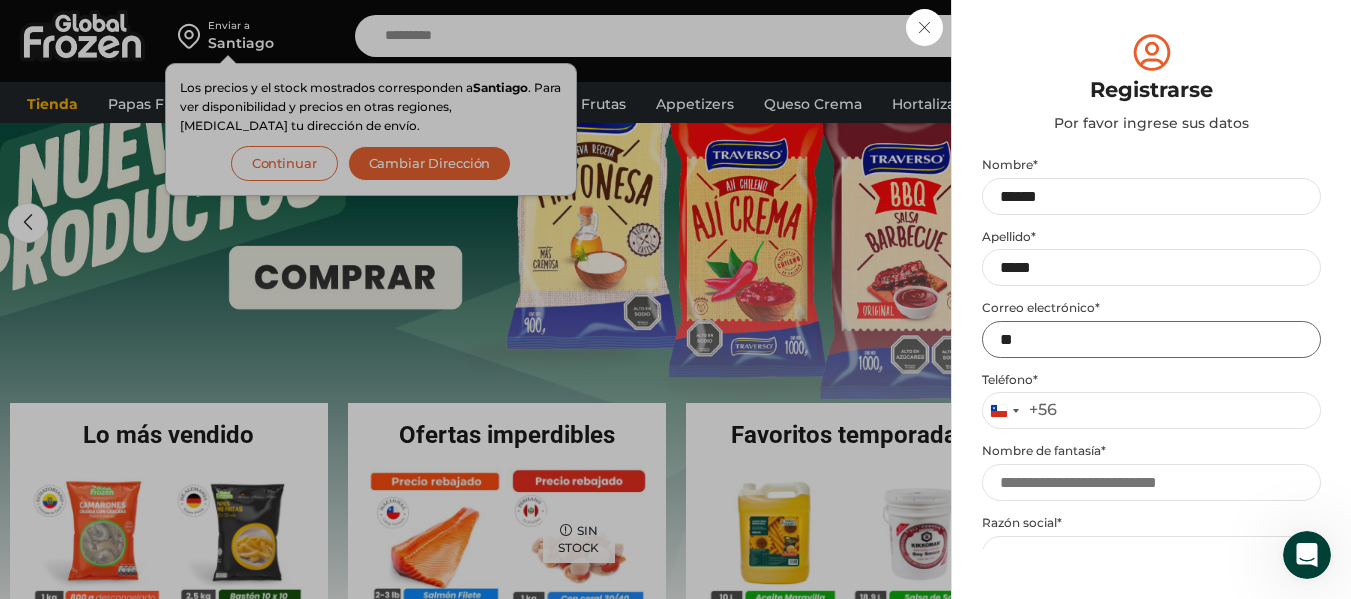 type on "*" 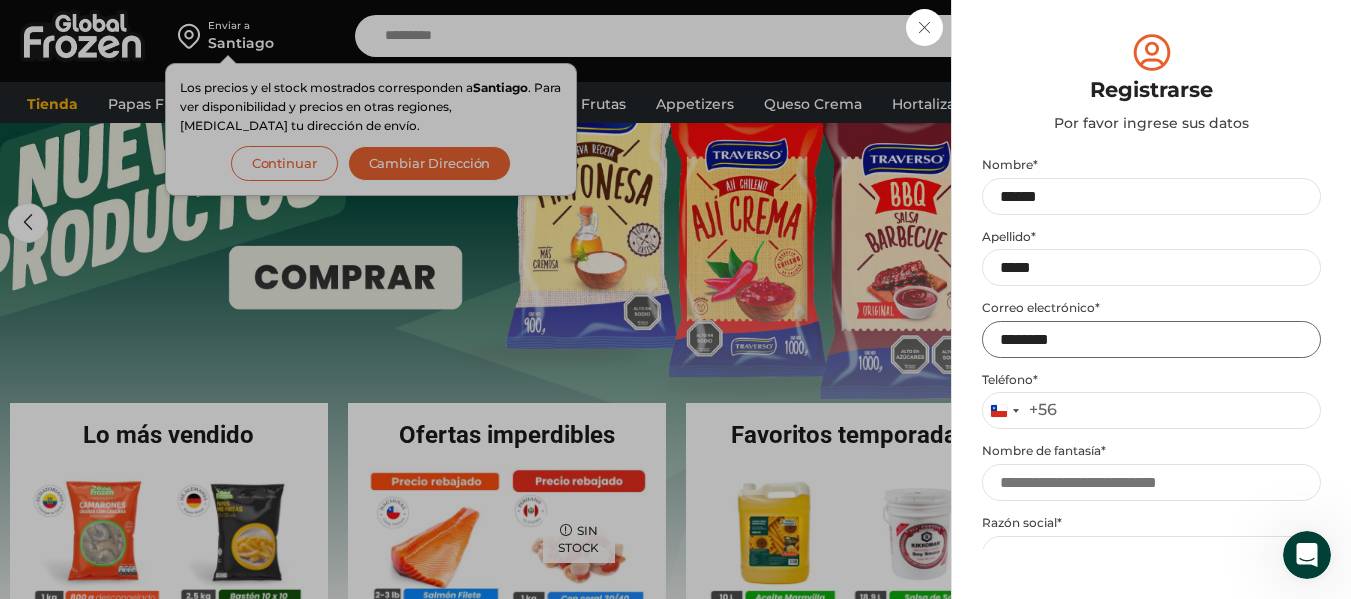 type on "**********" 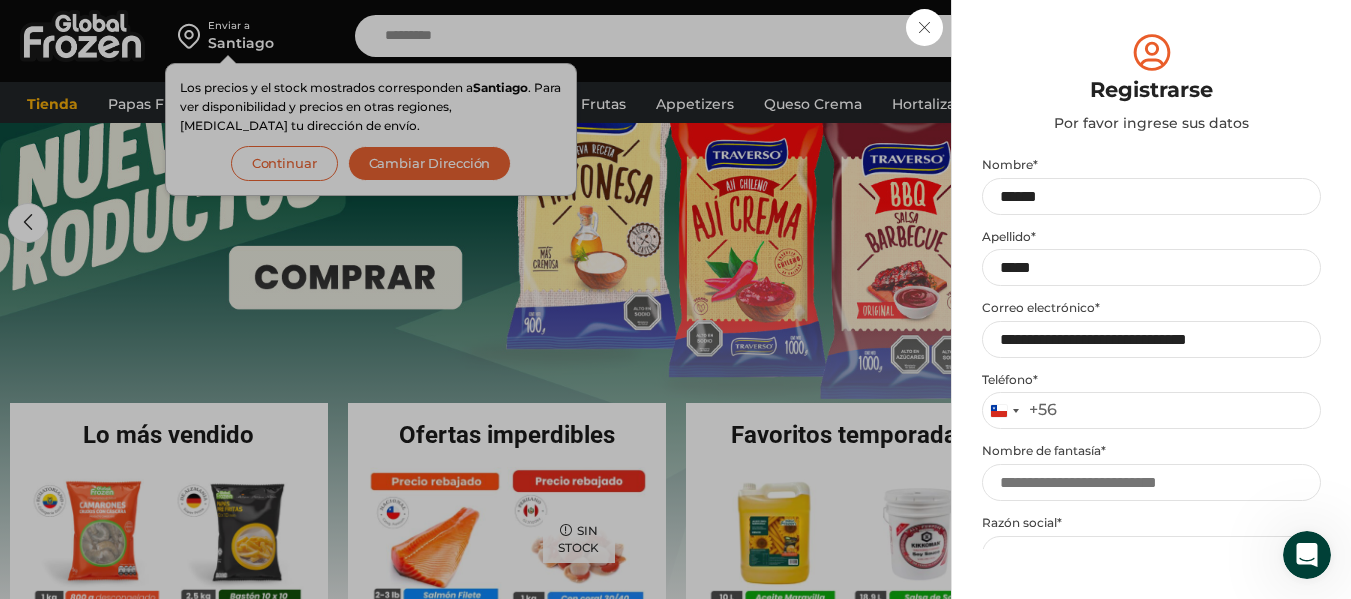 type 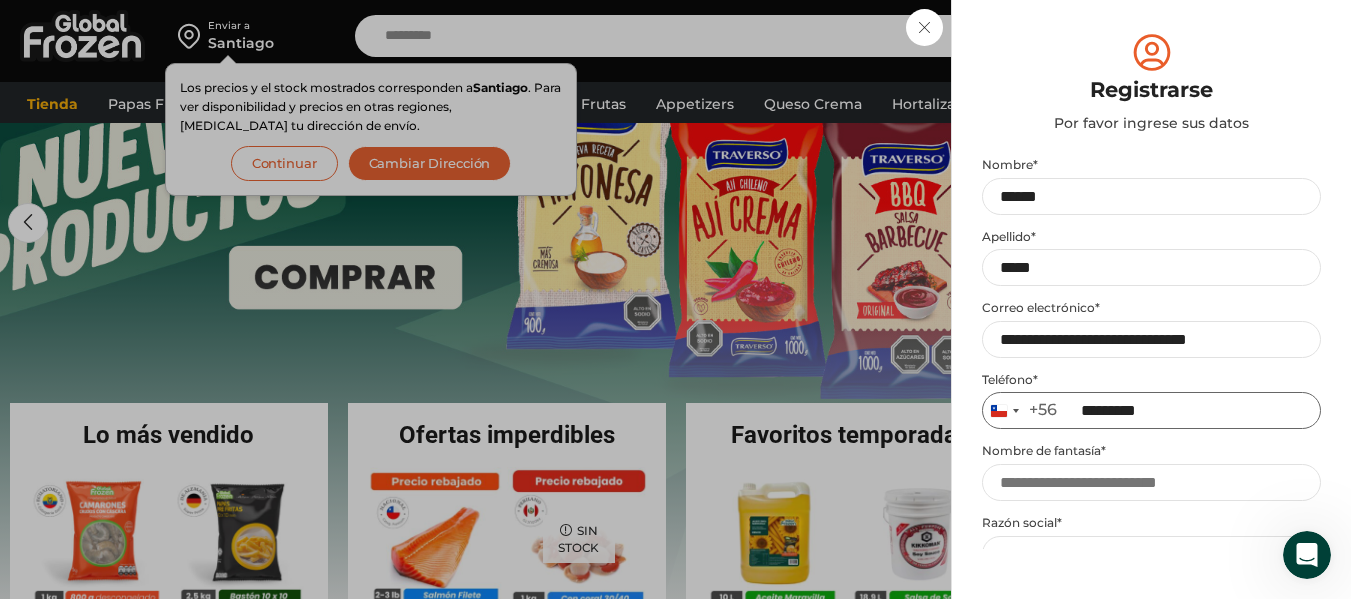 type on "*********" 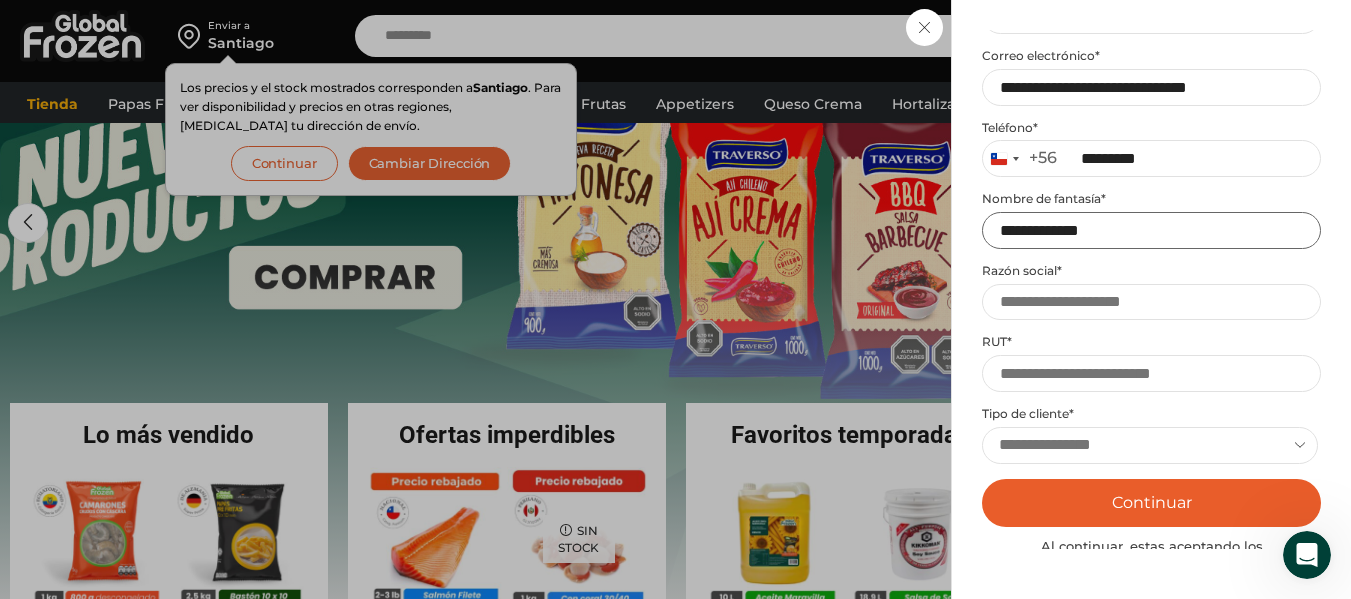 scroll, scrollTop: 290, scrollLeft: 0, axis: vertical 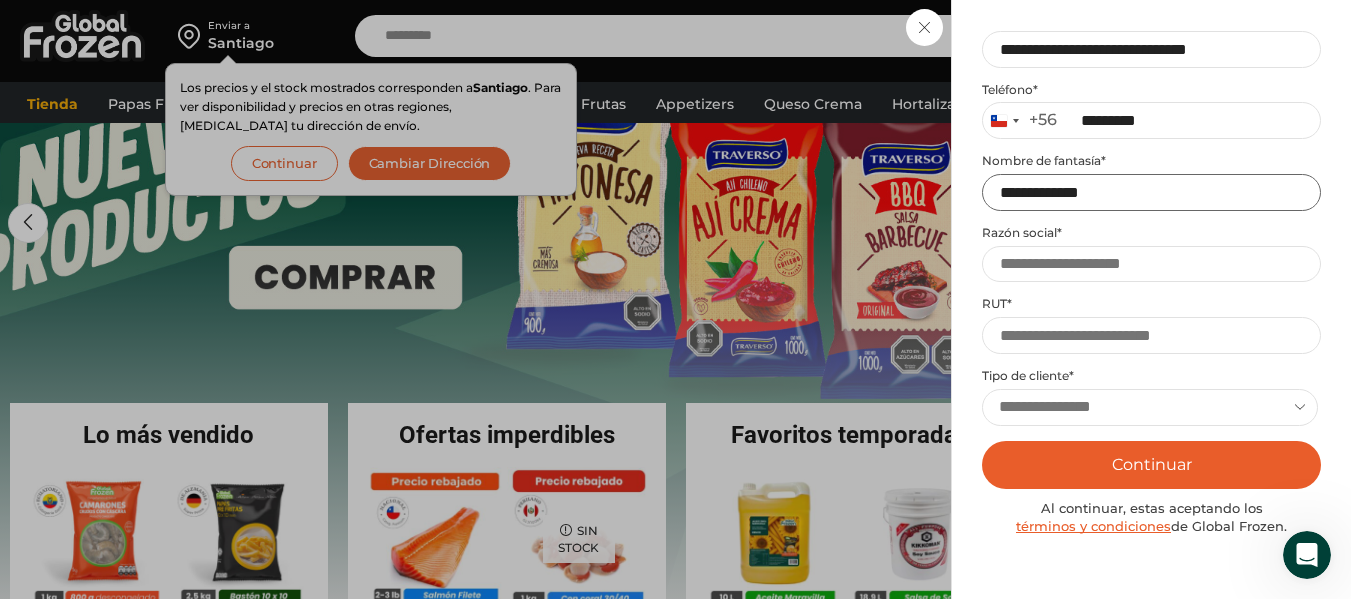 type on "**********" 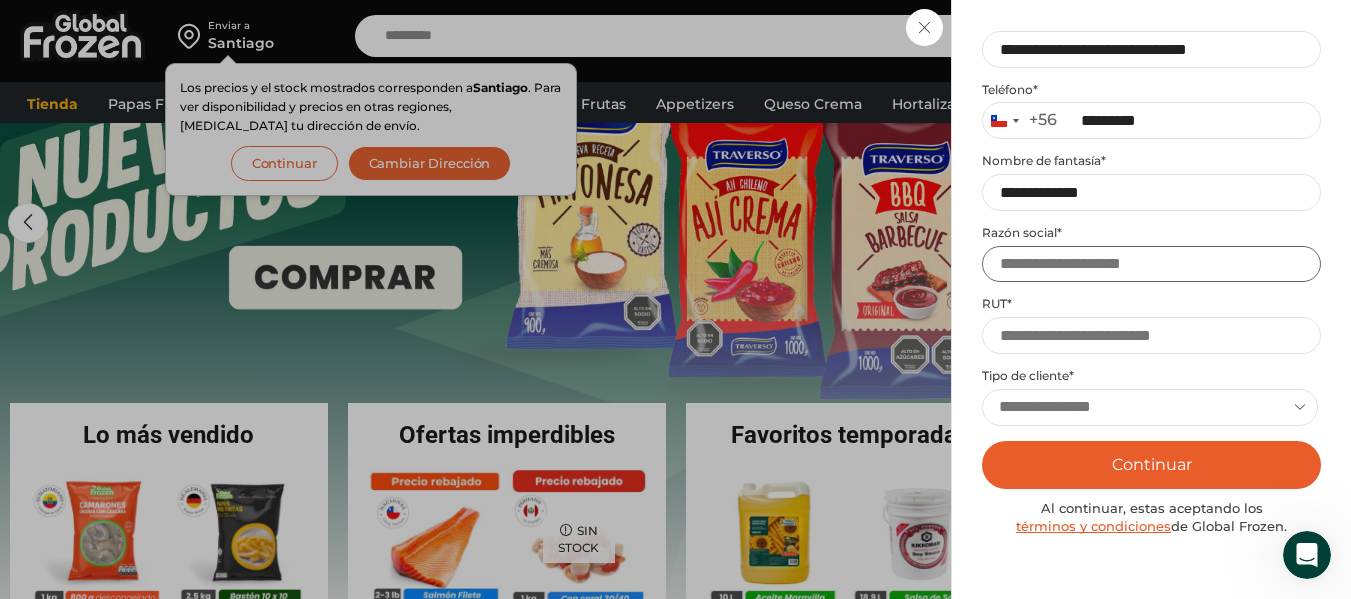 click on "Razón social  *" at bounding box center [1151, 264] 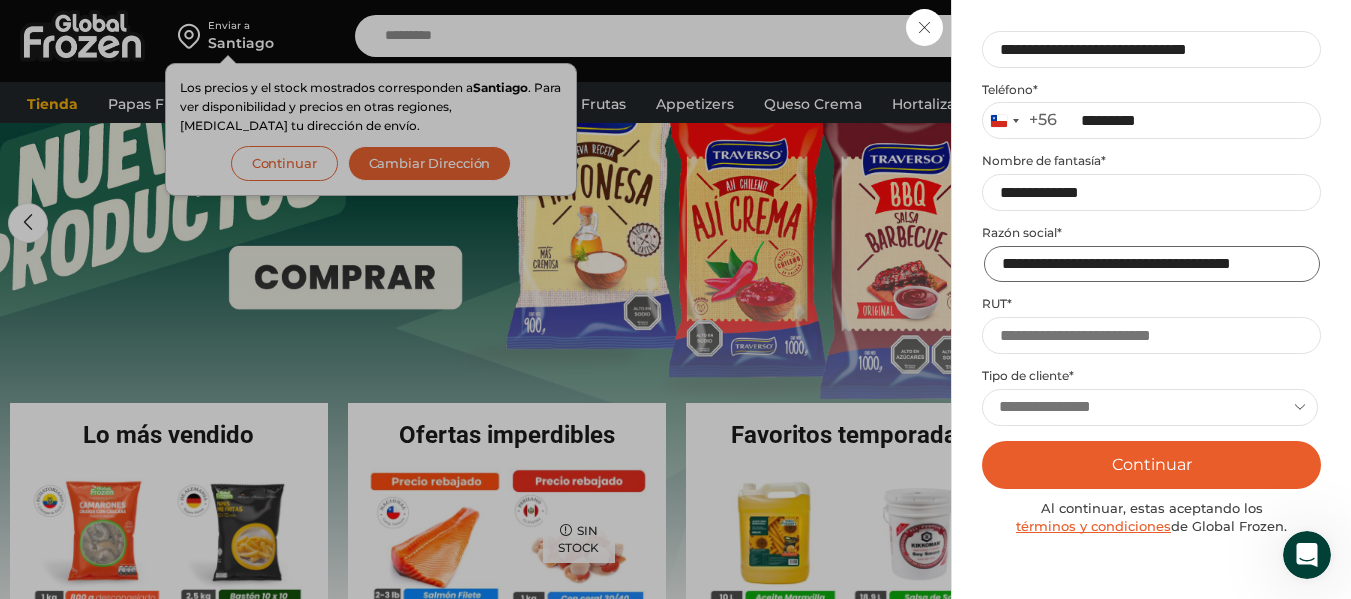 scroll, scrollTop: 0, scrollLeft: 94, axis: horizontal 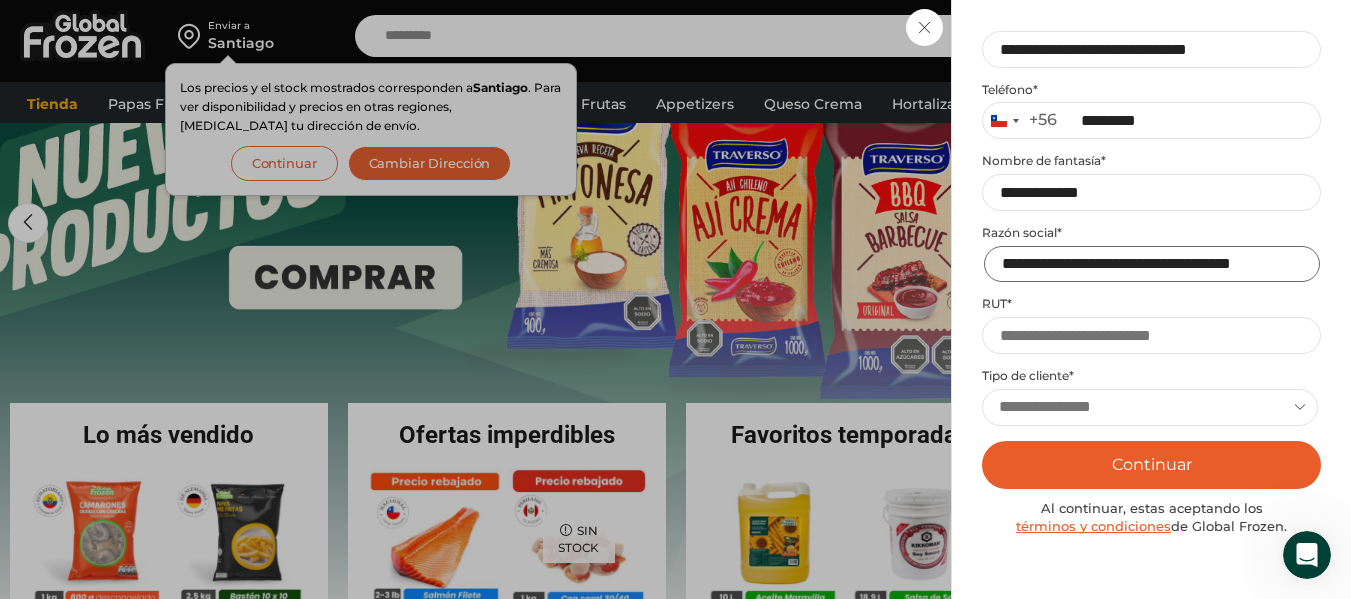 type on "**********" 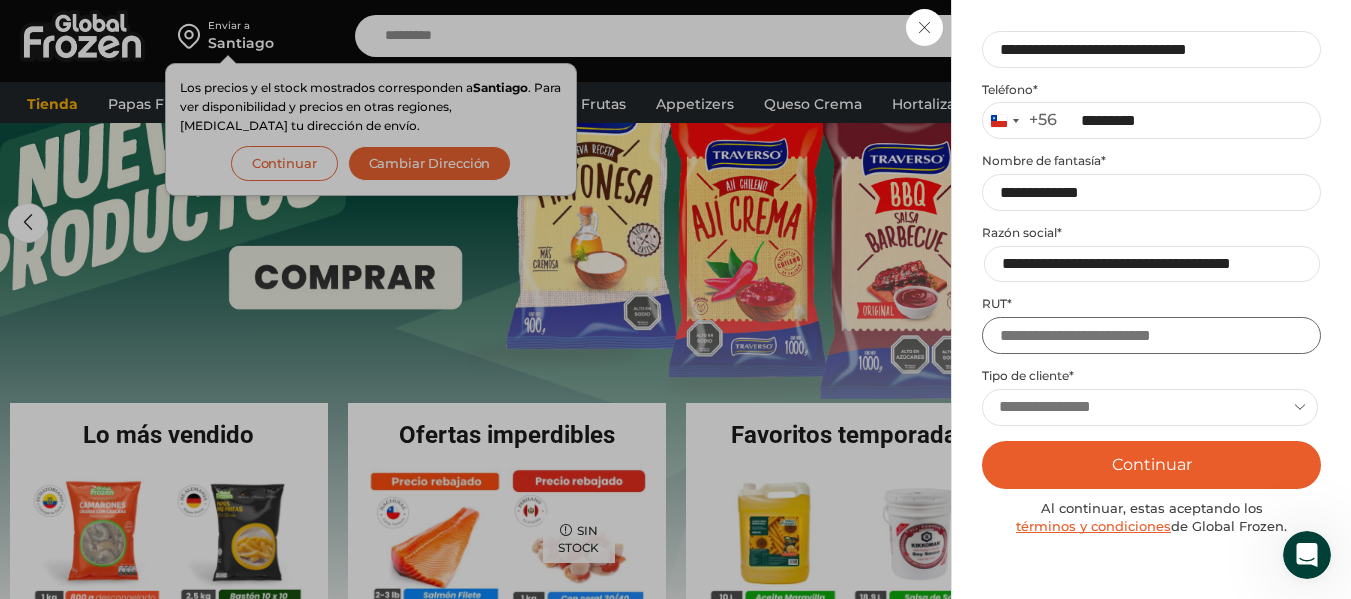 scroll, scrollTop: 0, scrollLeft: 0, axis: both 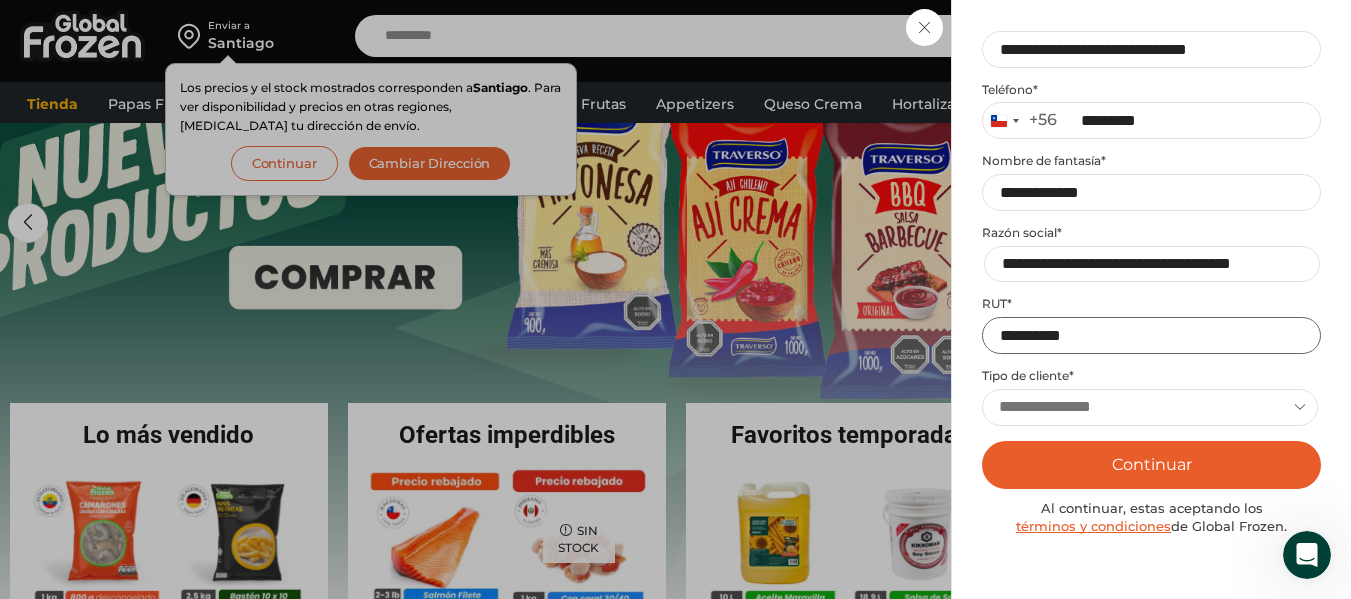 type on "**********" 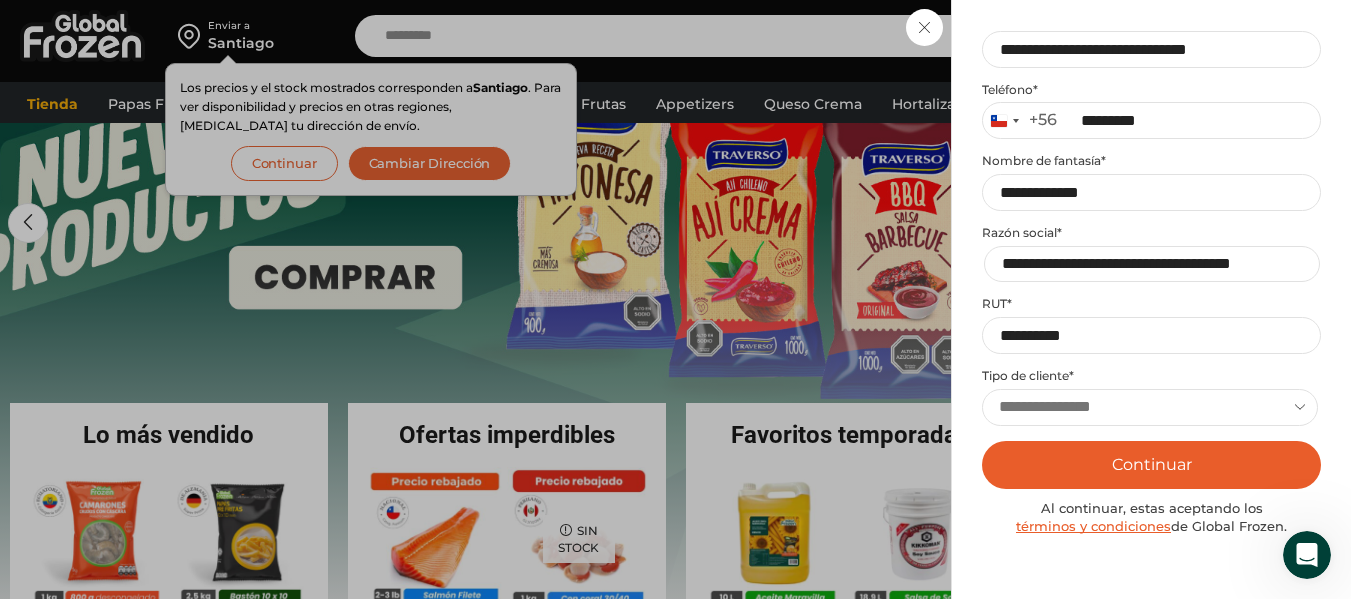 click on "**********" at bounding box center [1150, 407] 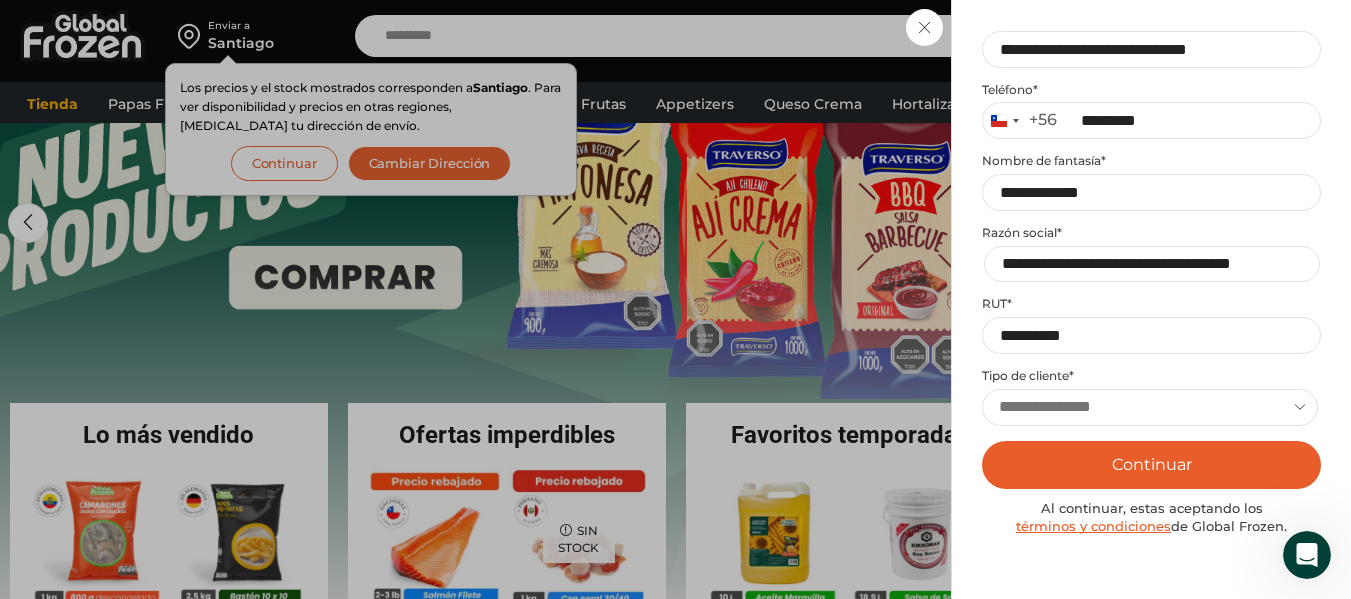 select on "******" 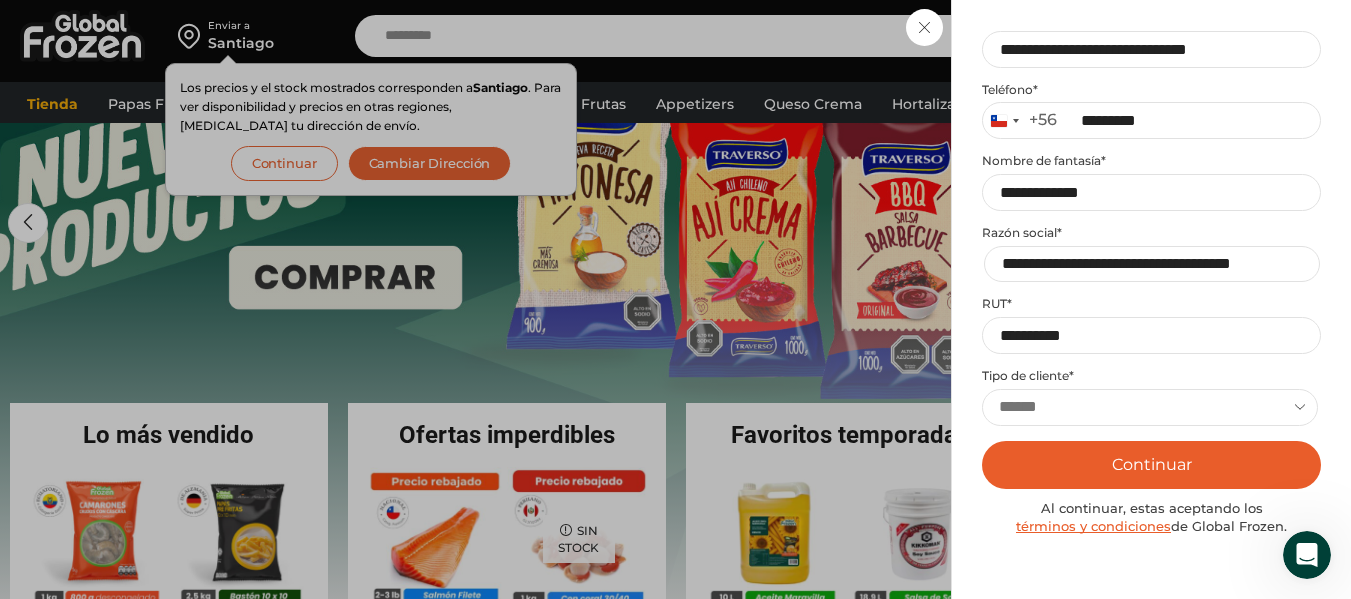 click on "**********" at bounding box center [1150, 407] 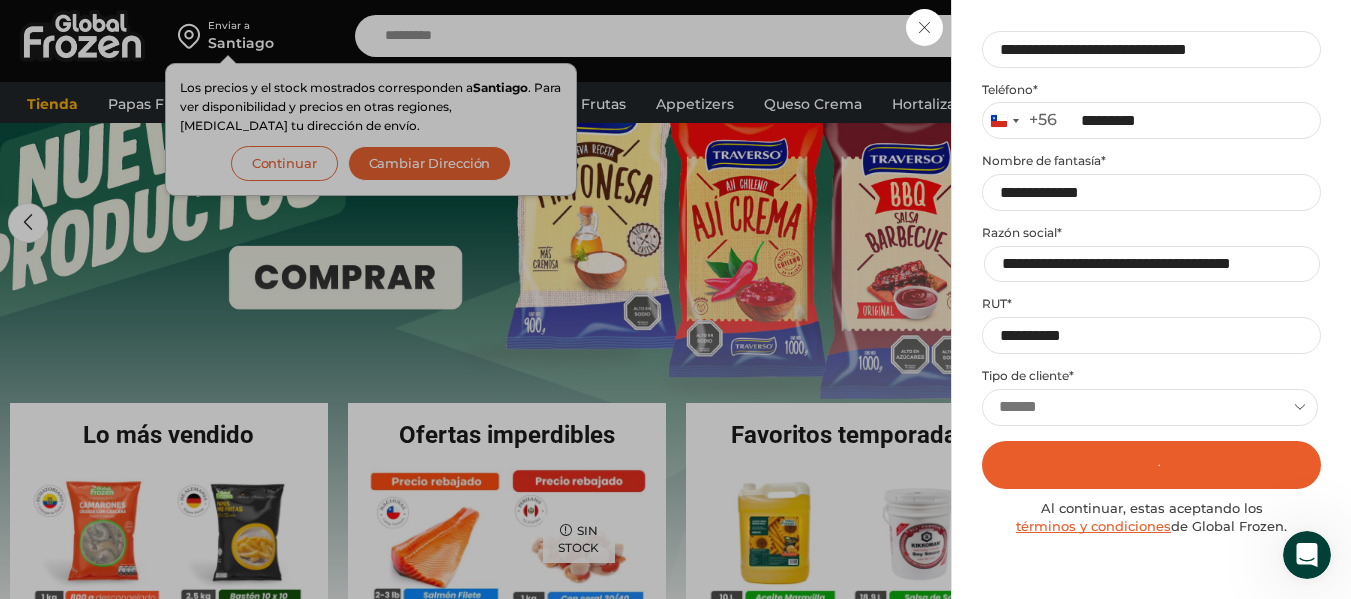 scroll, scrollTop: 0, scrollLeft: 0, axis: both 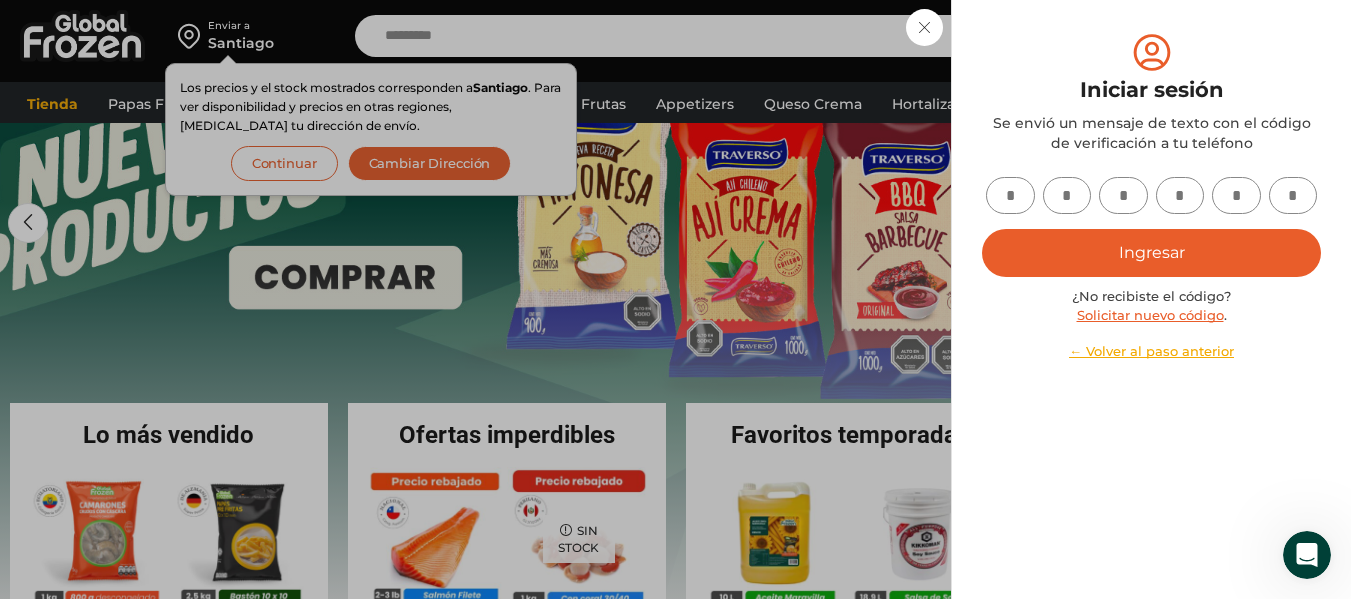 click at bounding box center [1010, 195] 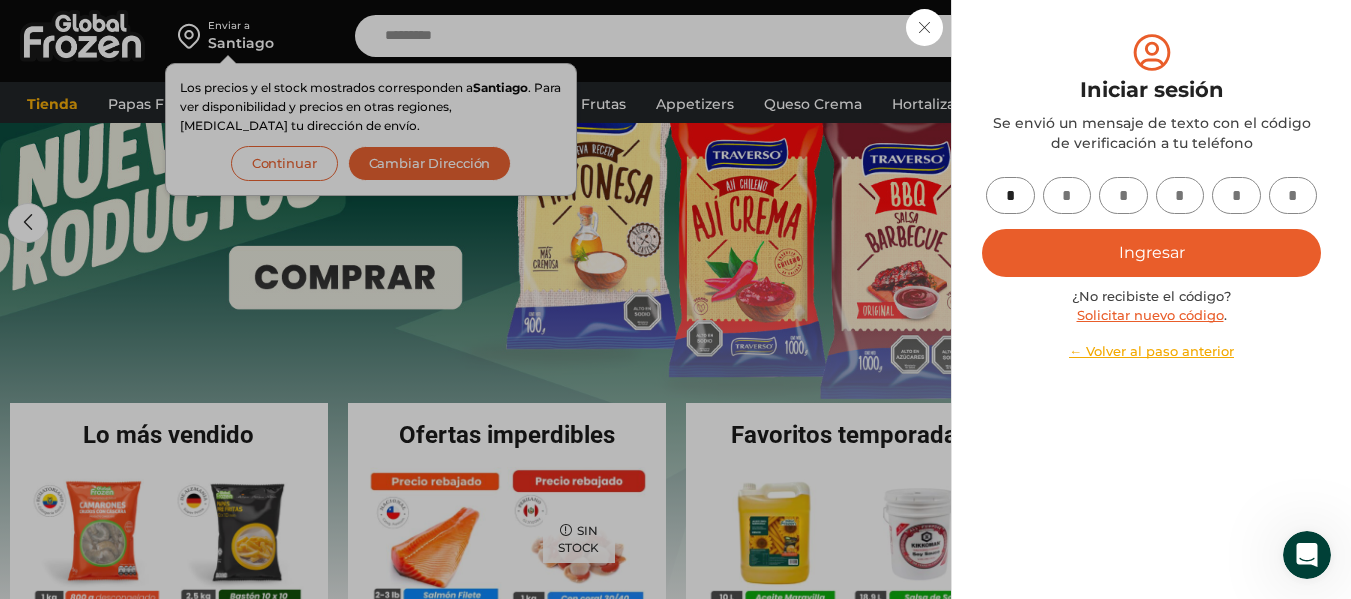type on "*" 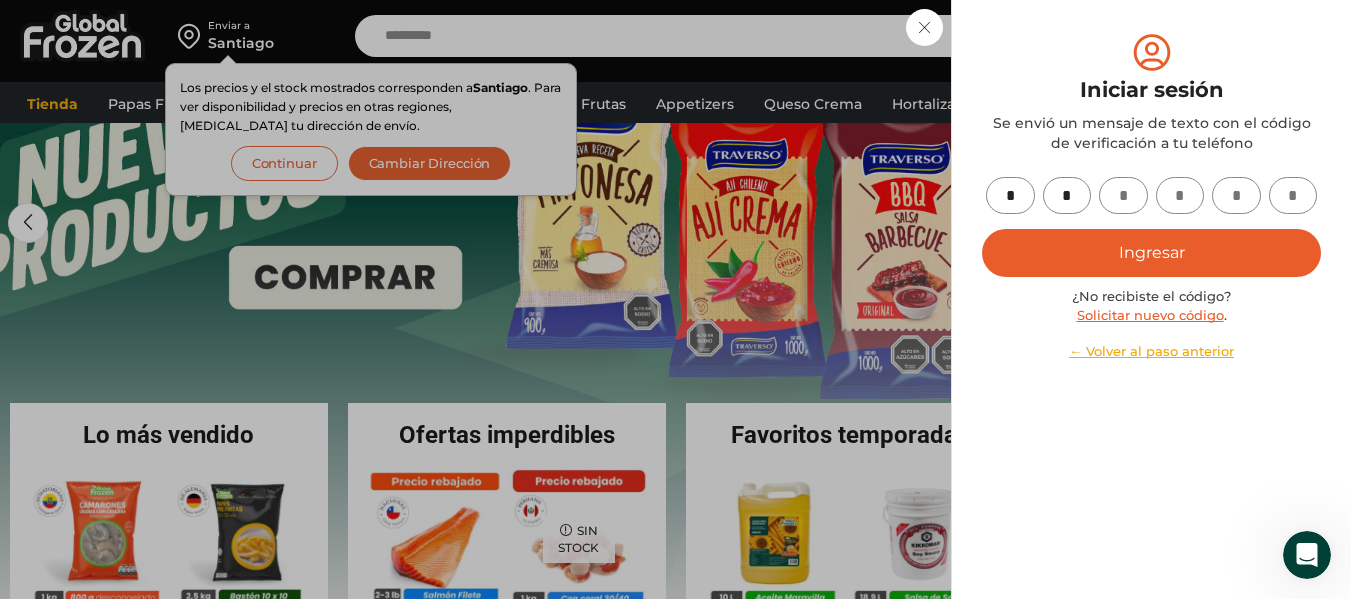 type on "*" 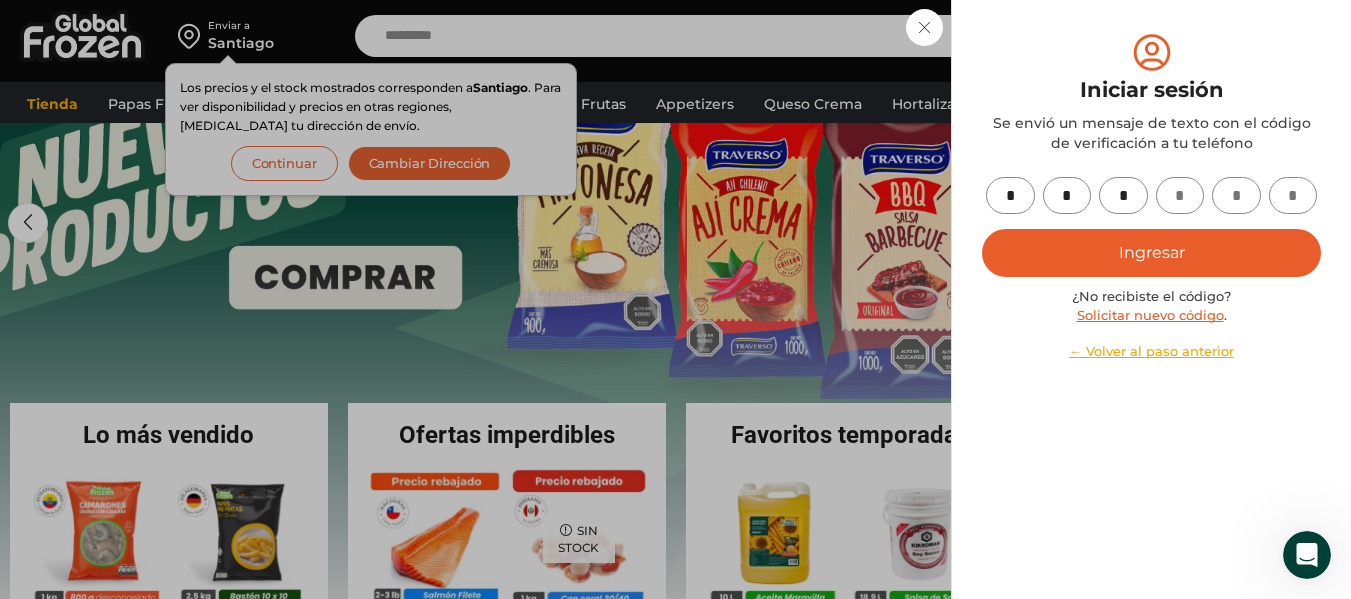 type on "*" 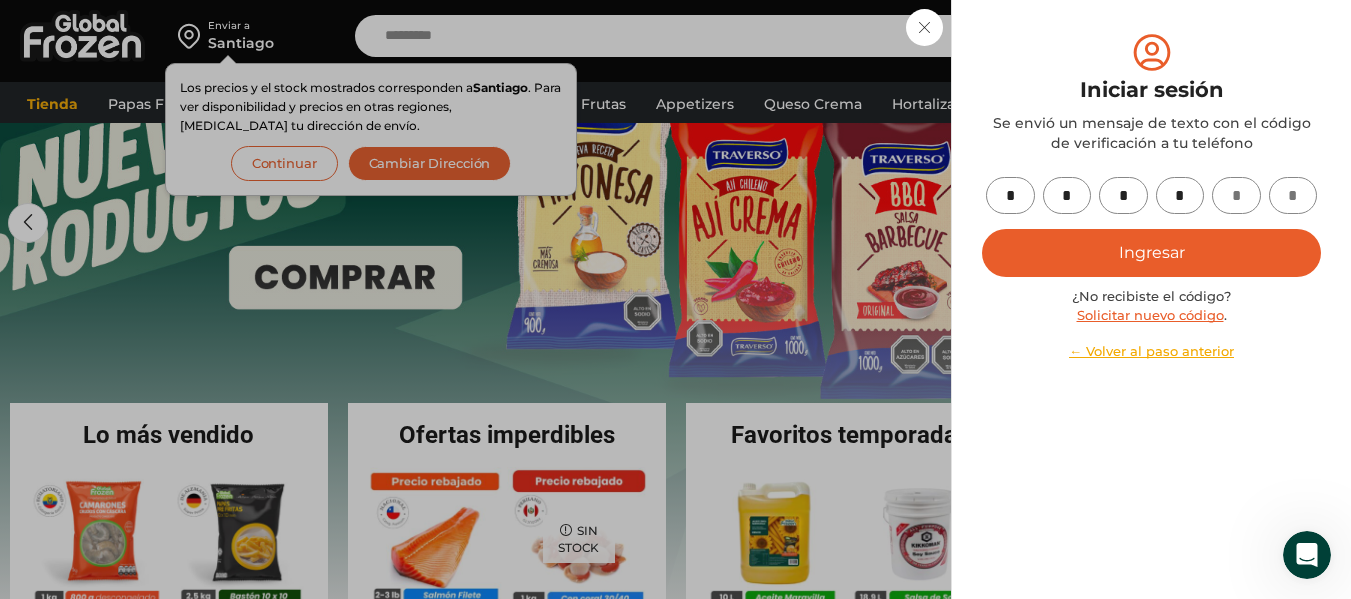 type on "*" 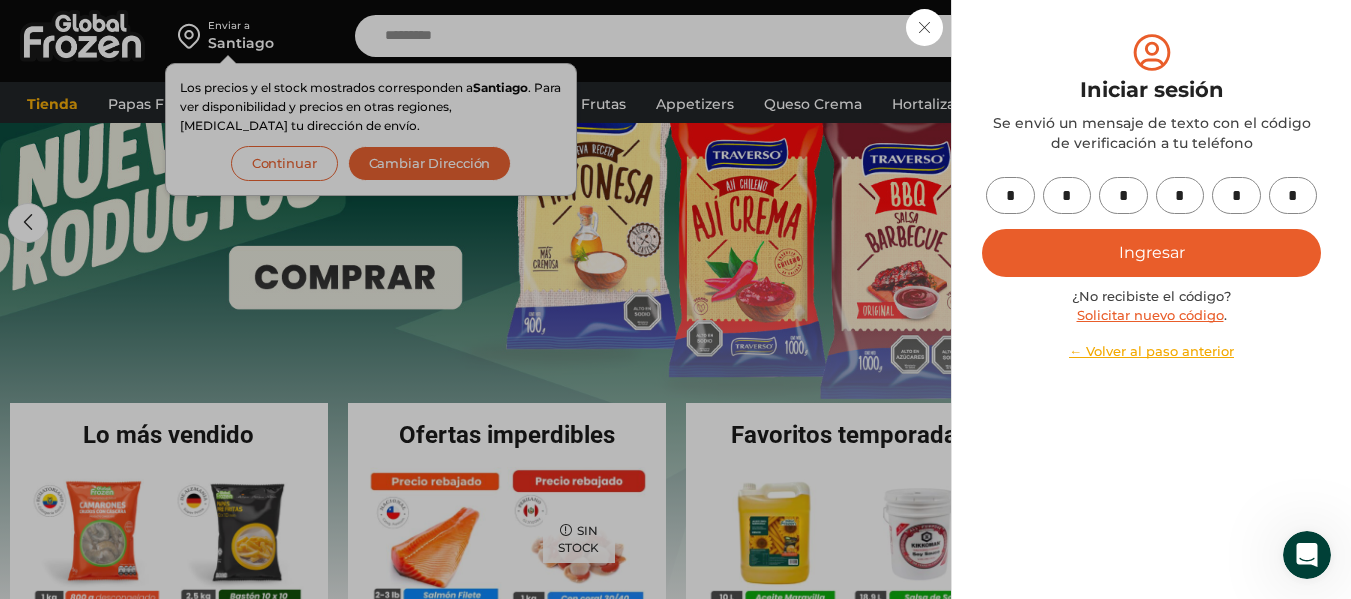 type on "*" 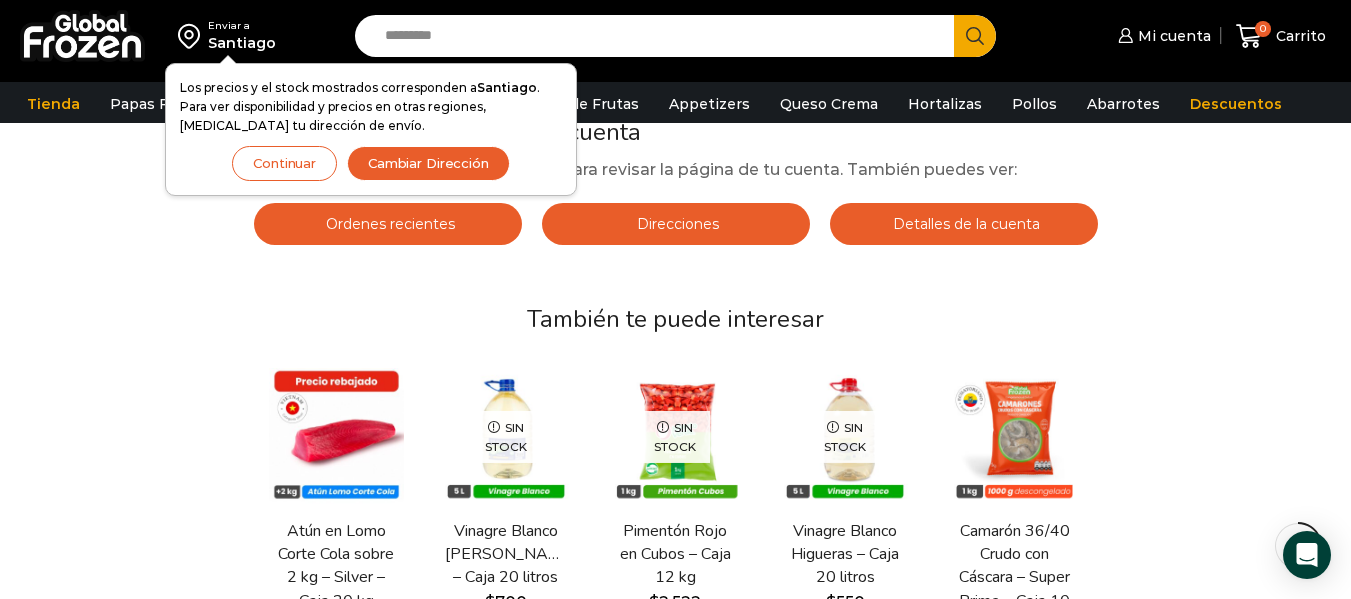 scroll, scrollTop: 167, scrollLeft: 0, axis: vertical 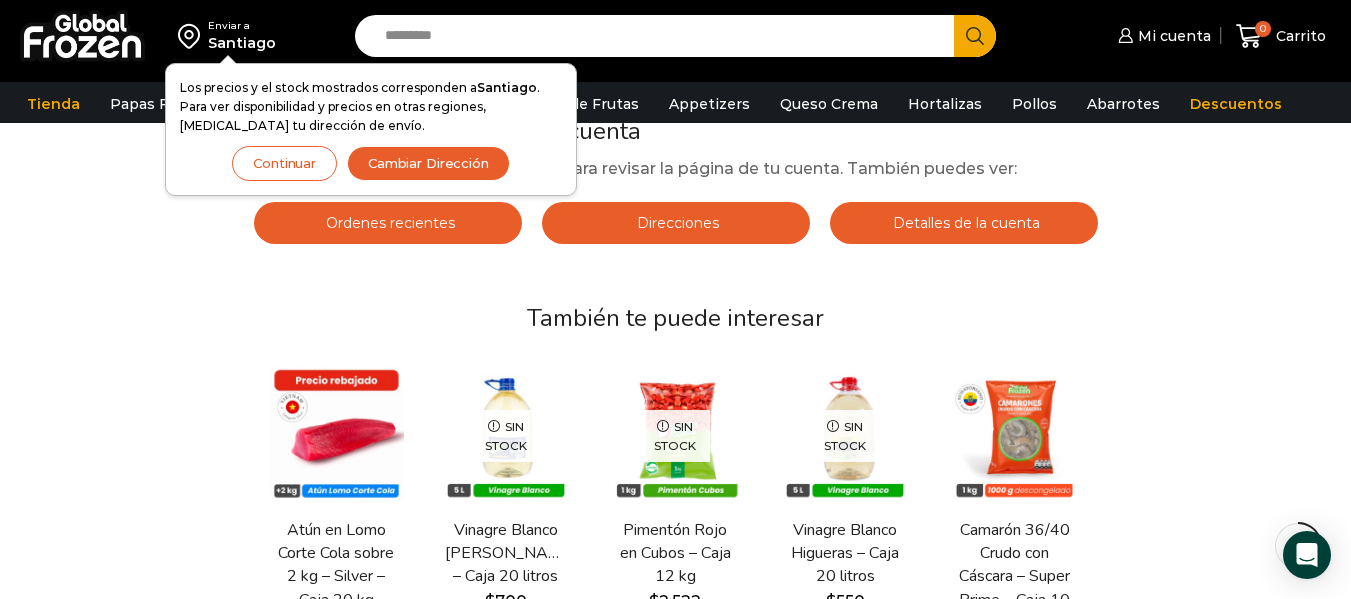 click on "Bienvenido a la página de tu cuenta
Hola  La Casona , hoy es un gran día para revisar la página de tu cuenta. También puedes ver:
Ordenes recientes
Direcciones
Detalles de la cuenta
También te puede interesar
En stock
Vista Rápida
$ 6.860
$" at bounding box center (675, 453) 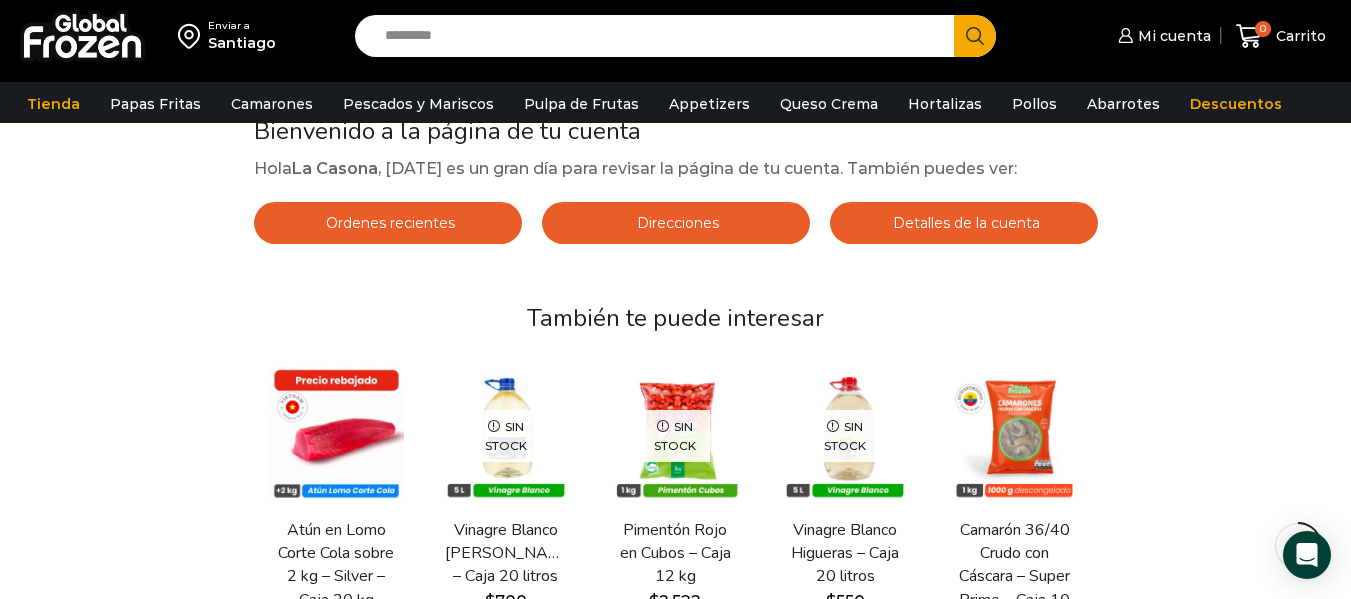click on "Santiago" at bounding box center [242, 43] 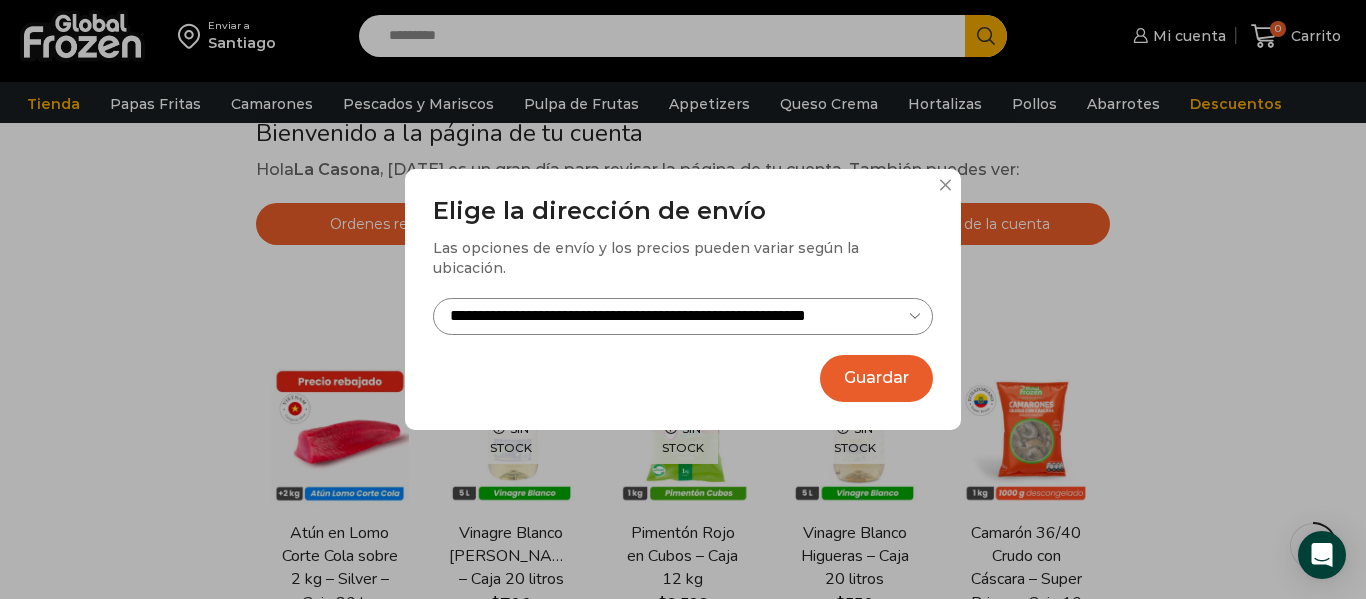 click on "Guardar" at bounding box center (876, 378) 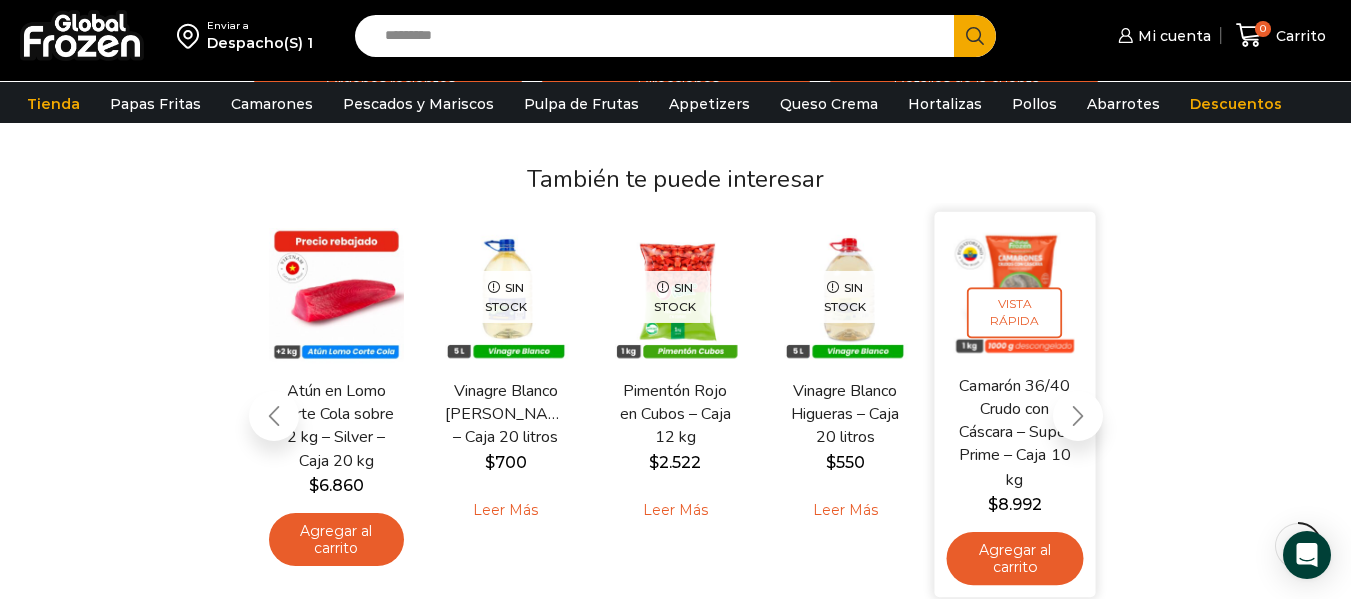 scroll, scrollTop: 344, scrollLeft: 0, axis: vertical 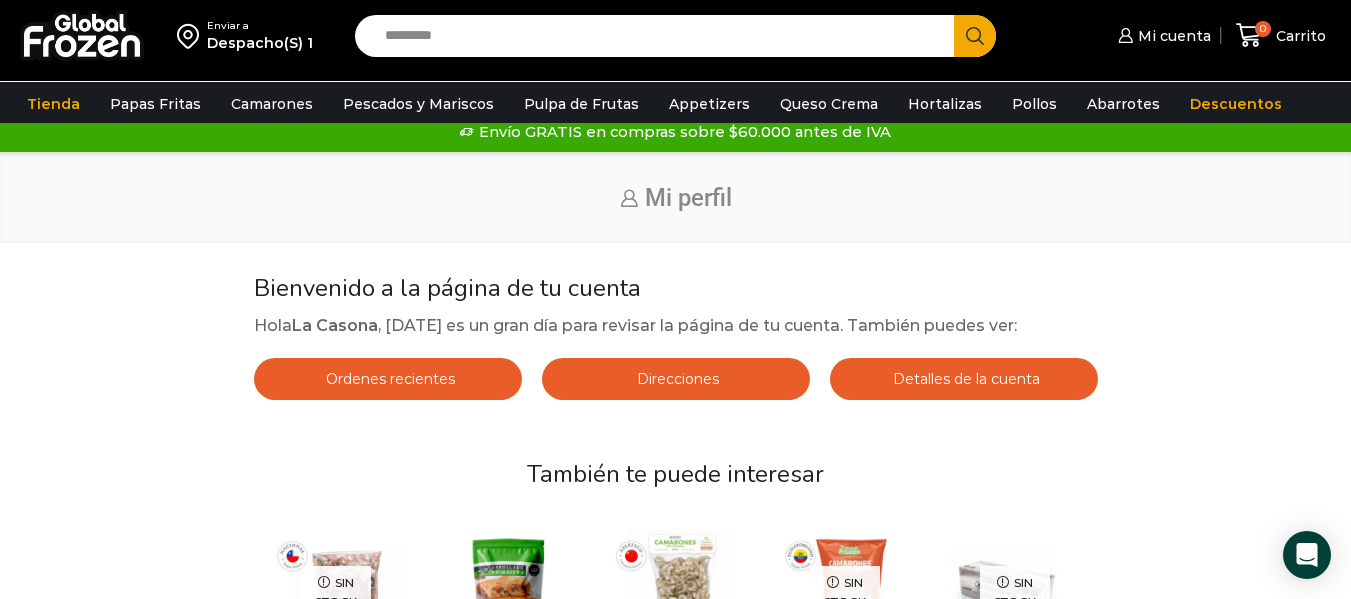 click on "Search input" at bounding box center (659, 36) 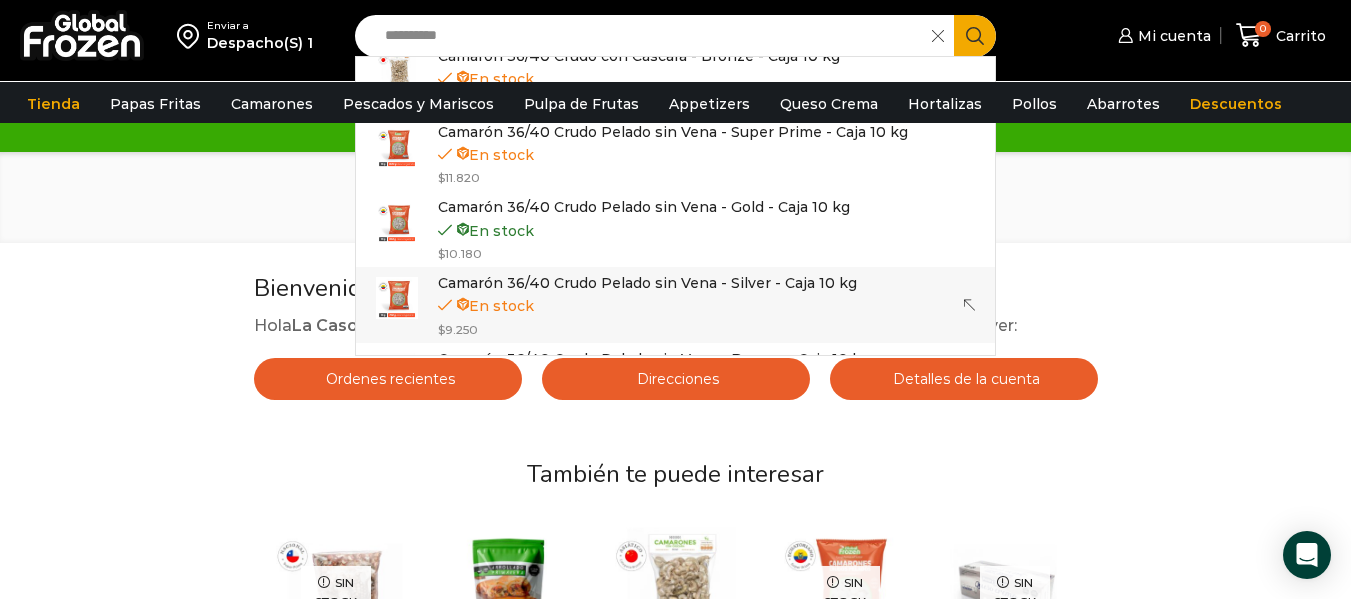 scroll, scrollTop: 0, scrollLeft: 0, axis: both 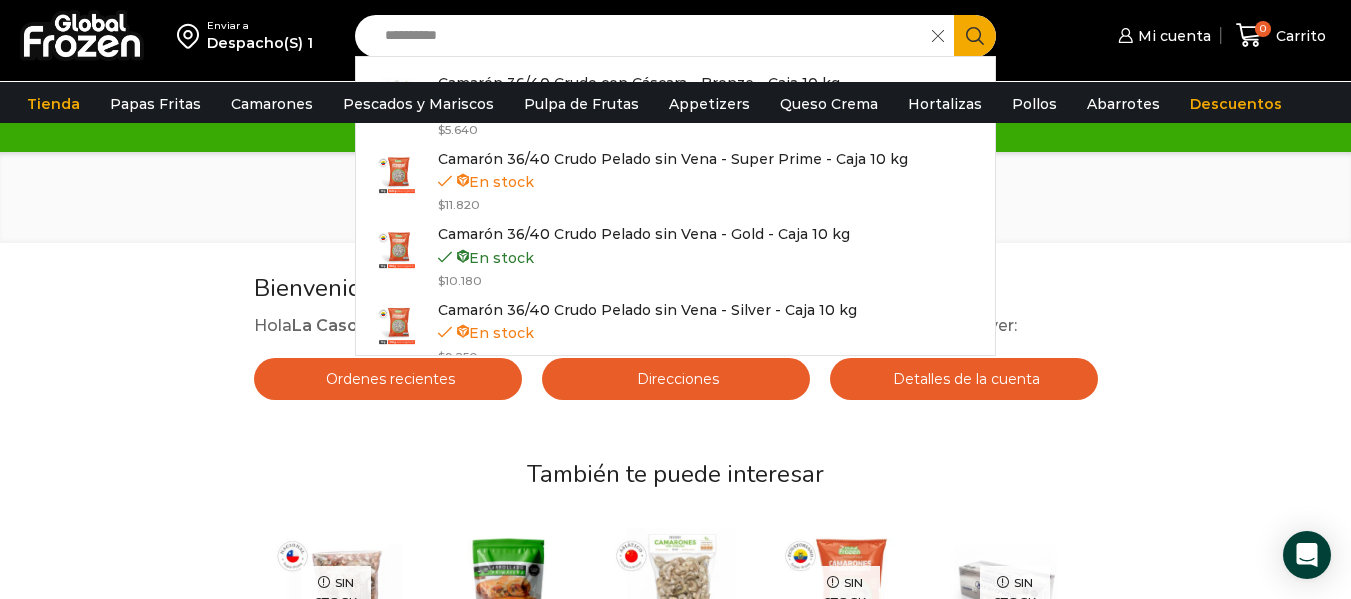 type on "**********" 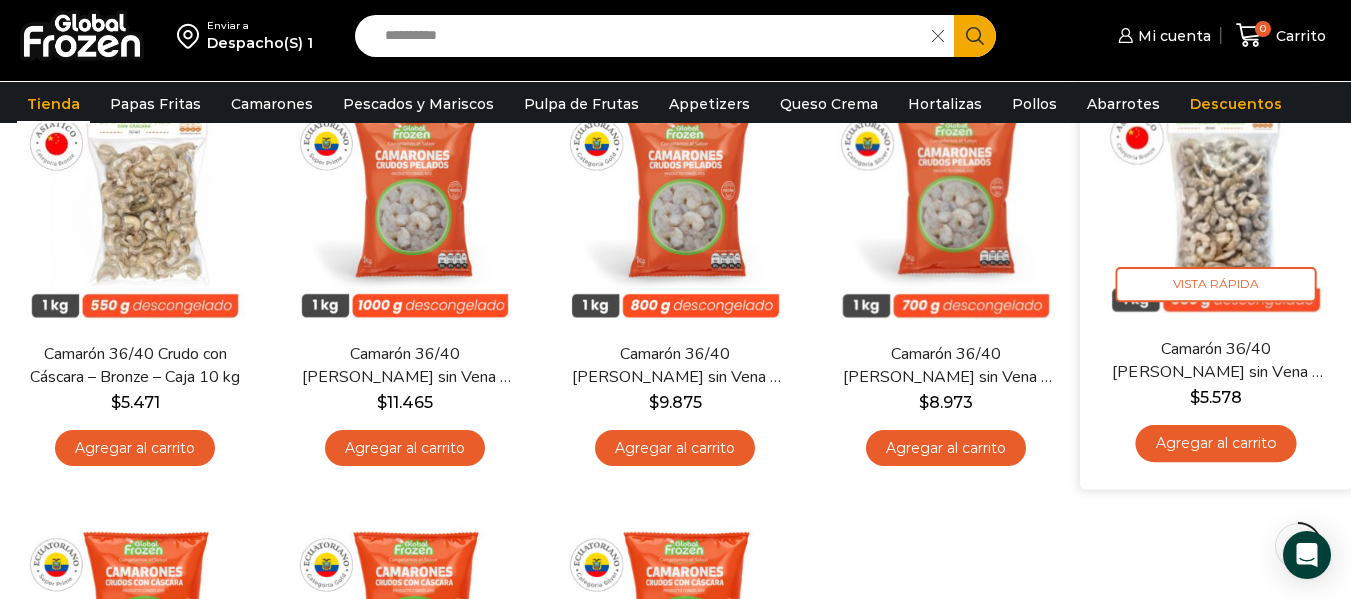 scroll, scrollTop: 264, scrollLeft: 0, axis: vertical 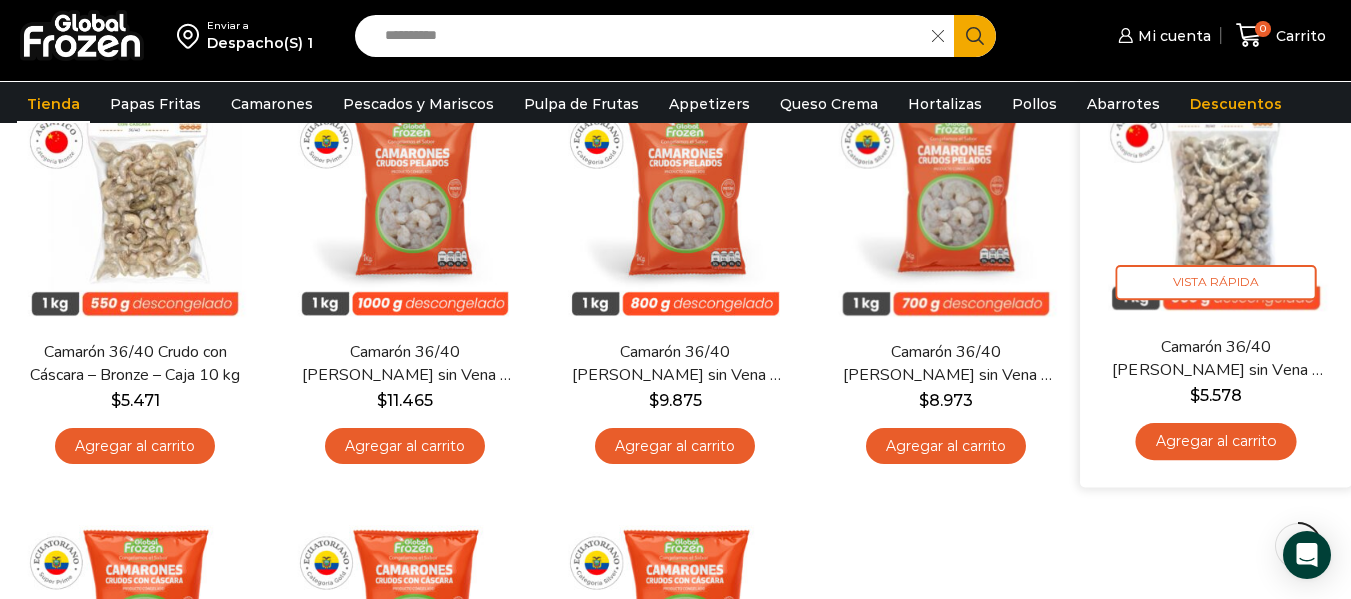 click on "Agregar al carrito" at bounding box center [1215, 442] 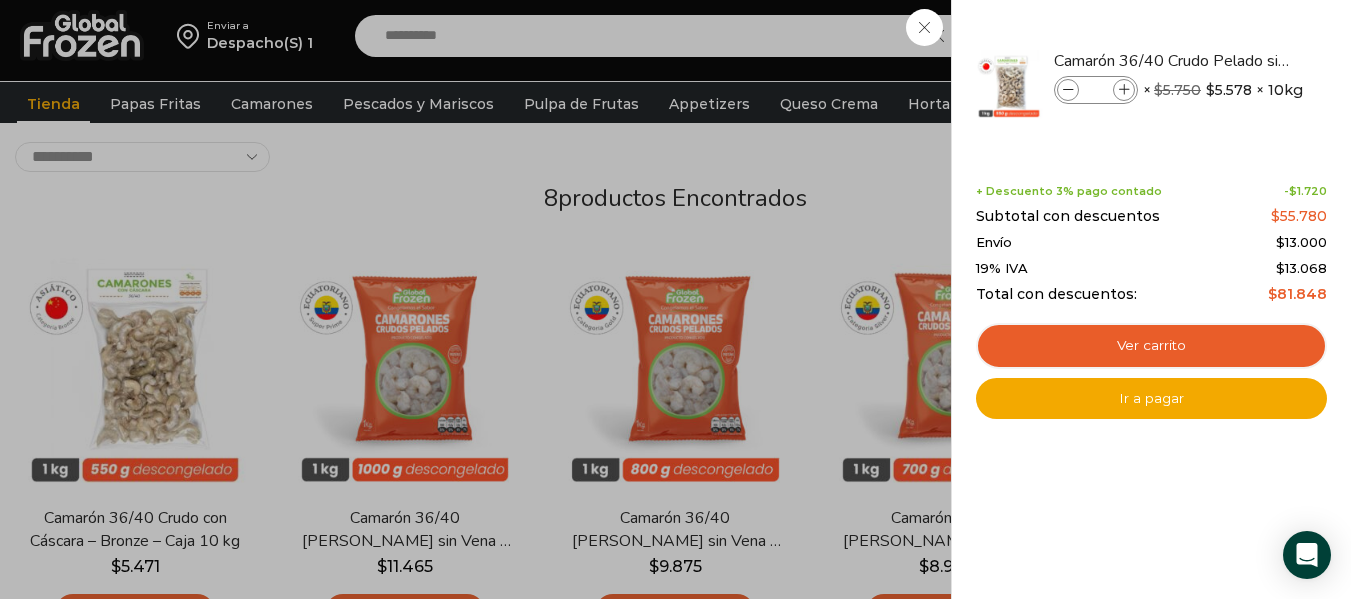 scroll, scrollTop: 0, scrollLeft: 0, axis: both 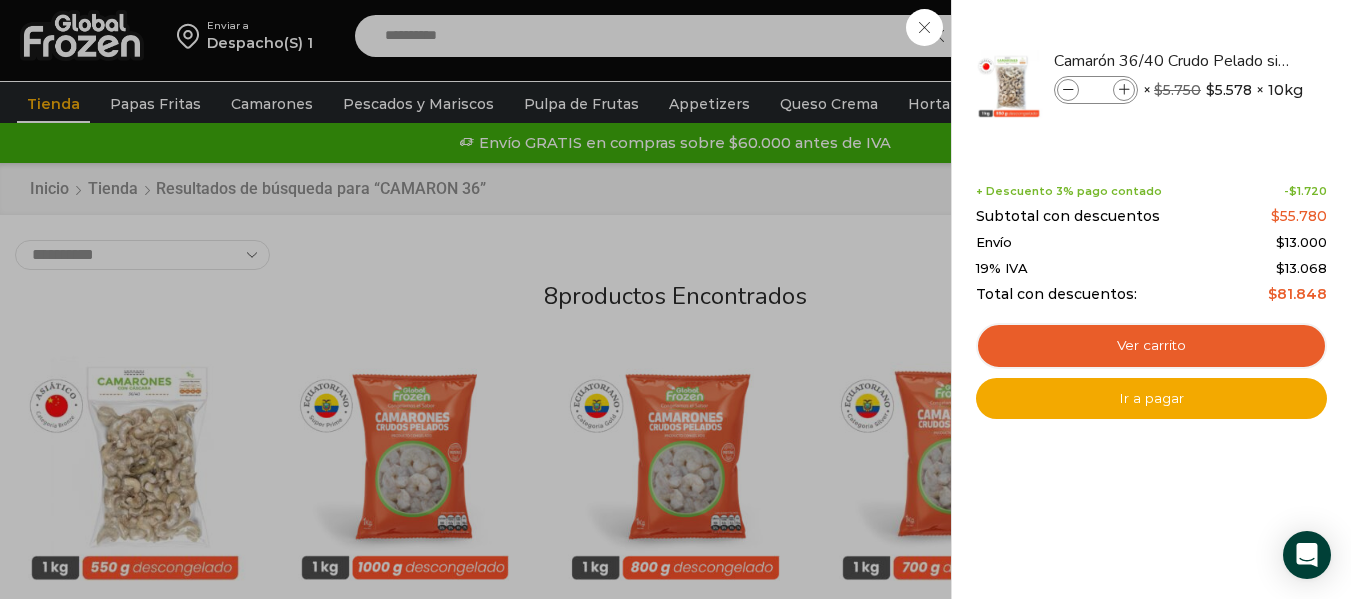 click on "1
Carrito
1
1
Shopping Cart
*" at bounding box center [1281, 35] 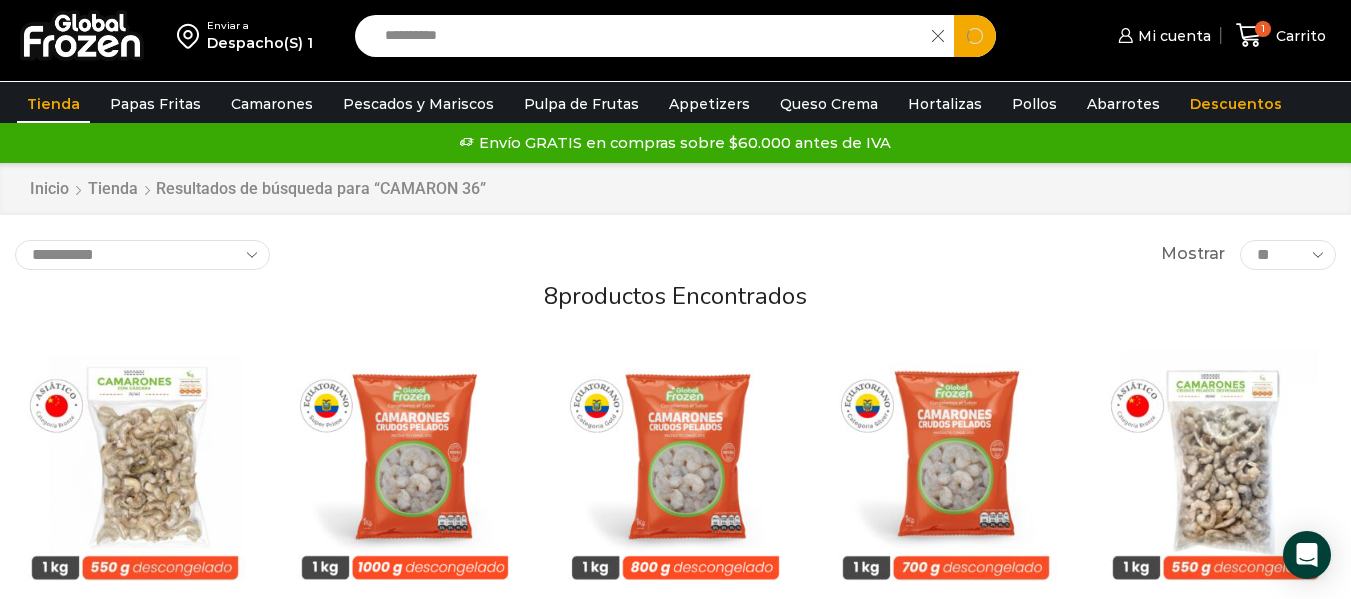 click on "**********" at bounding box center (648, 36) 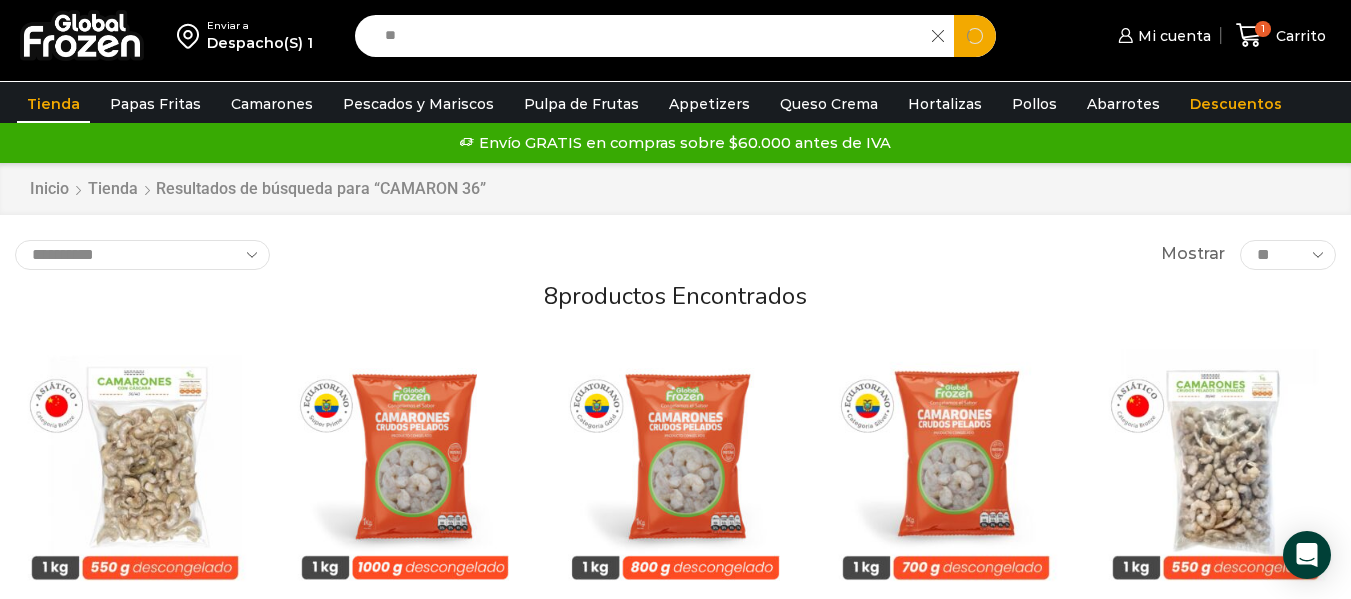 type on "*" 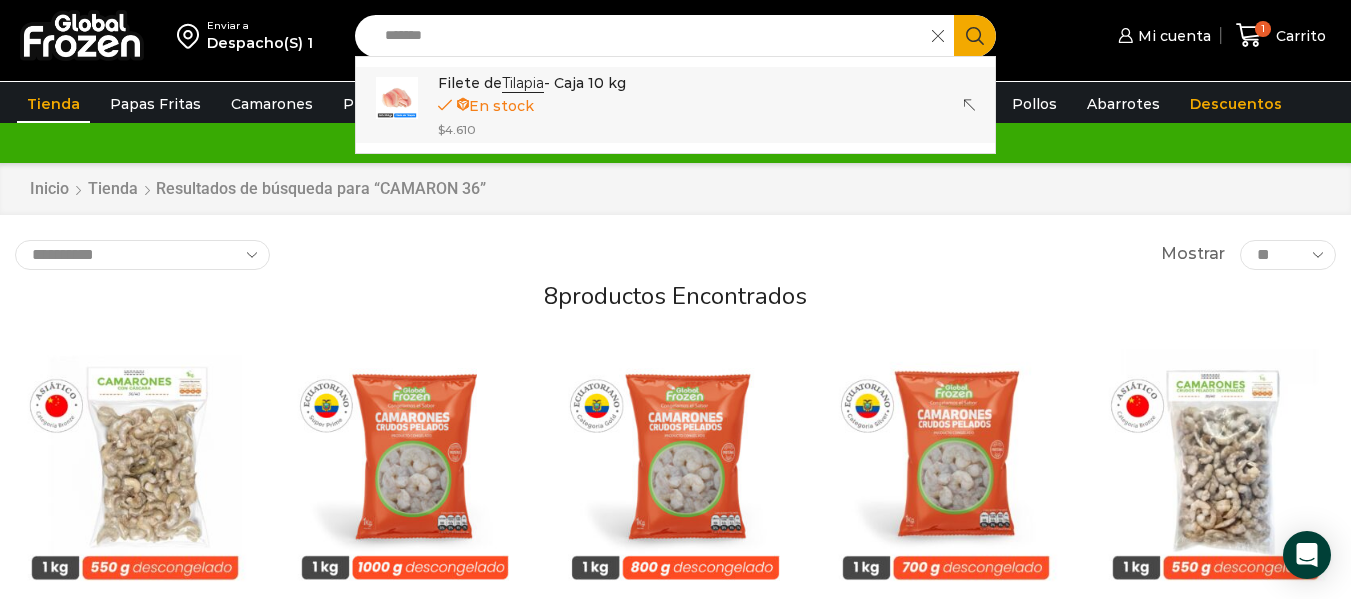 click on "En stock" at bounding box center [532, 105] 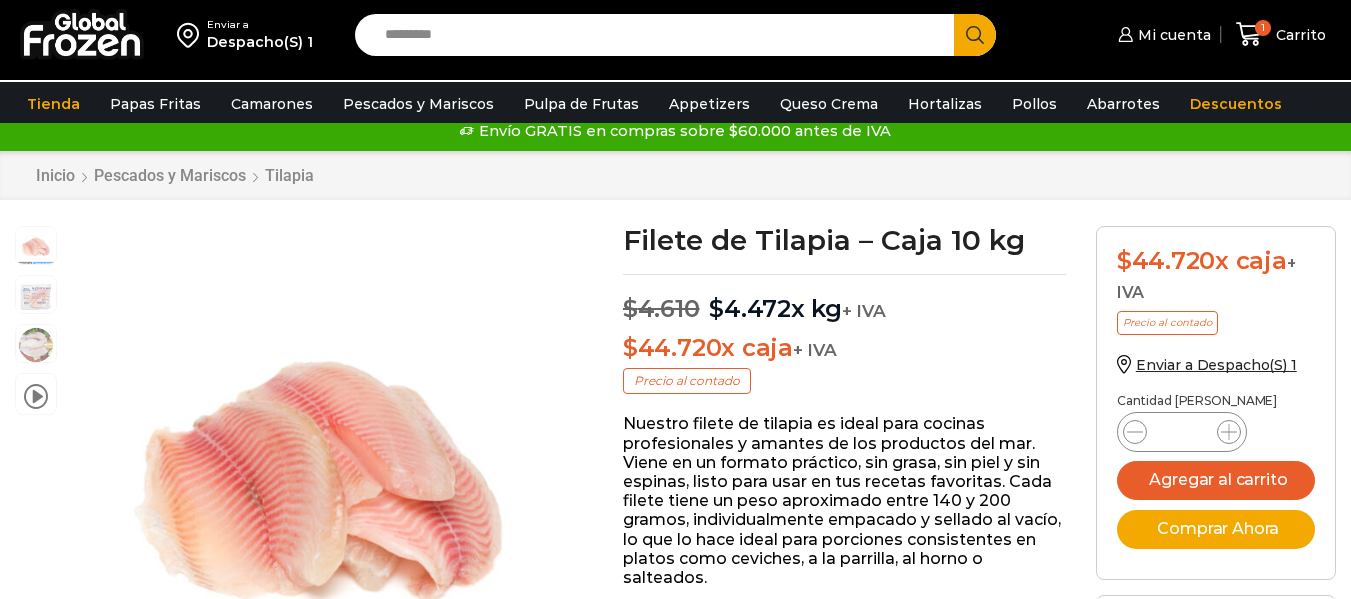 scroll, scrollTop: 1, scrollLeft: 0, axis: vertical 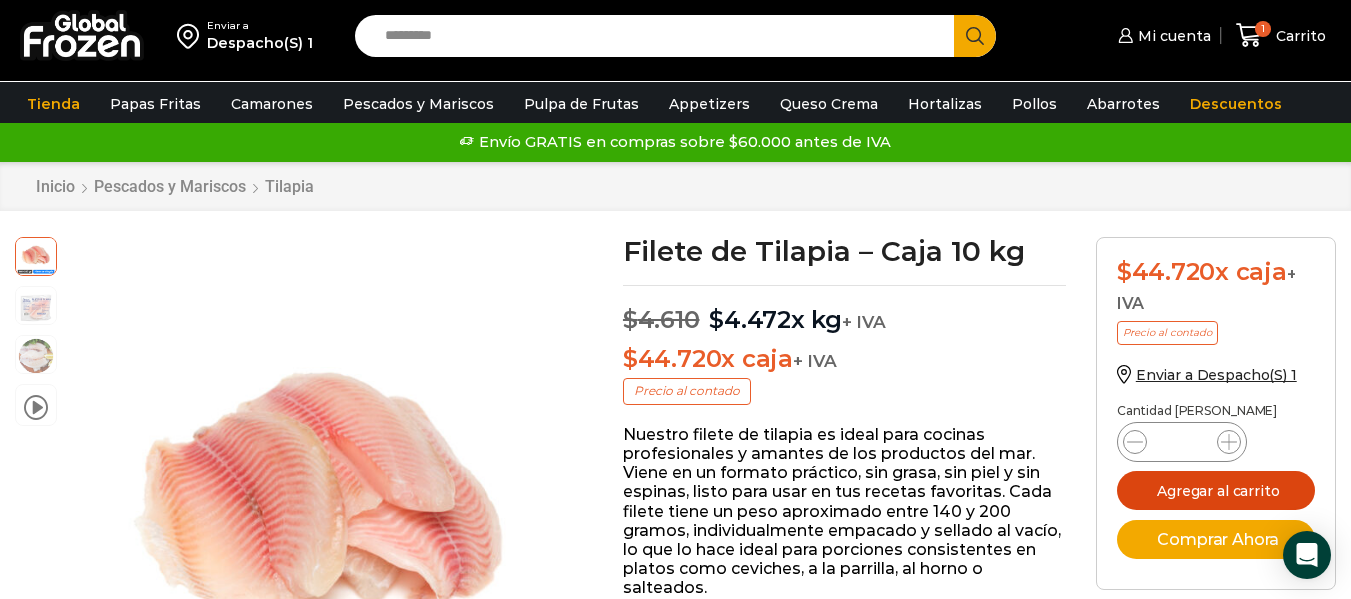 click on "Agregar al carrito" at bounding box center (1216, 490) 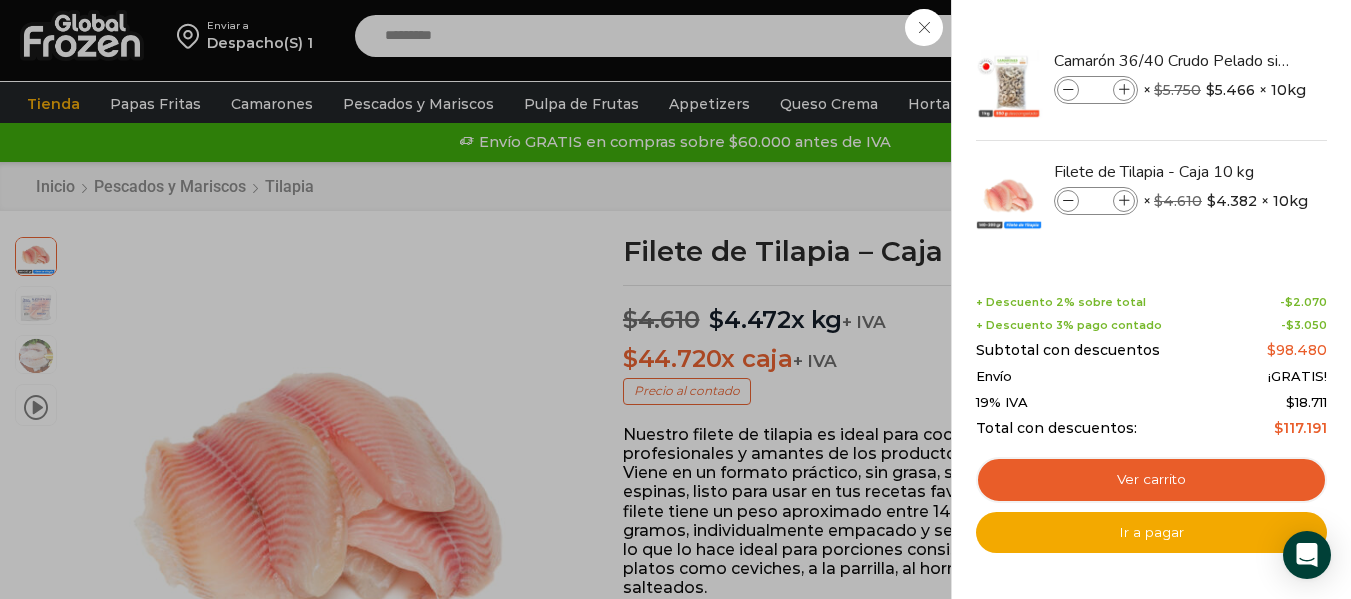 click on "2
[GEOGRAPHIC_DATA]
2
2
Shopping Cart
*" at bounding box center (1281, 35) 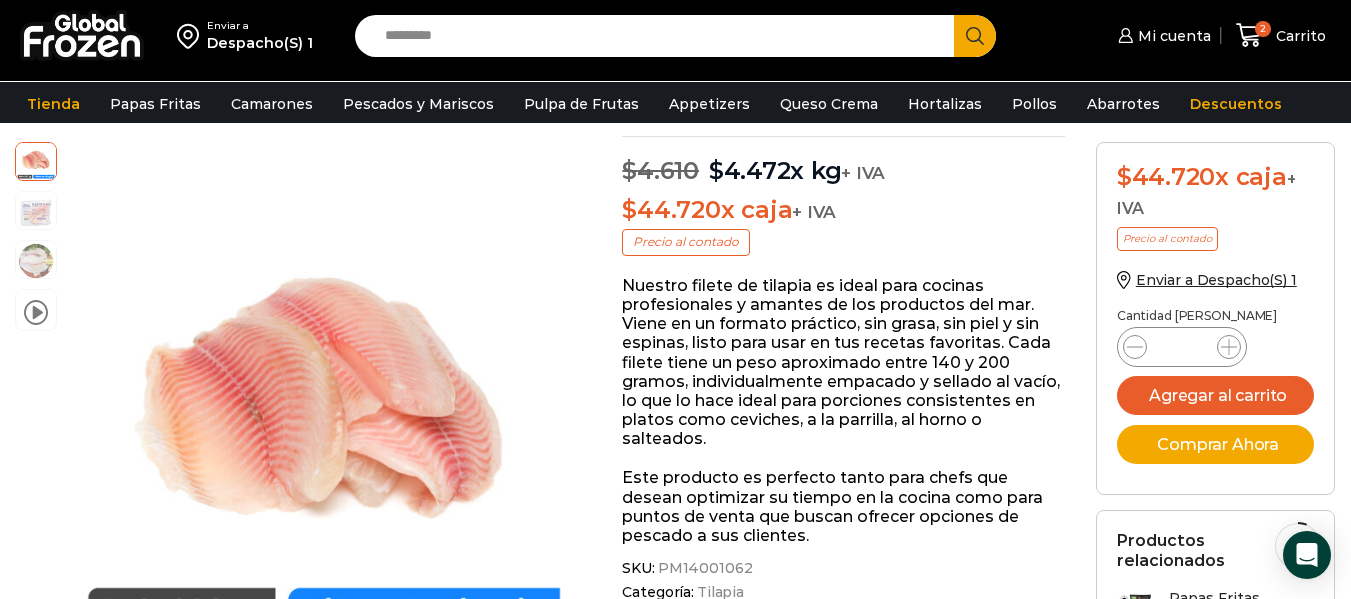 scroll, scrollTop: 157, scrollLeft: 0, axis: vertical 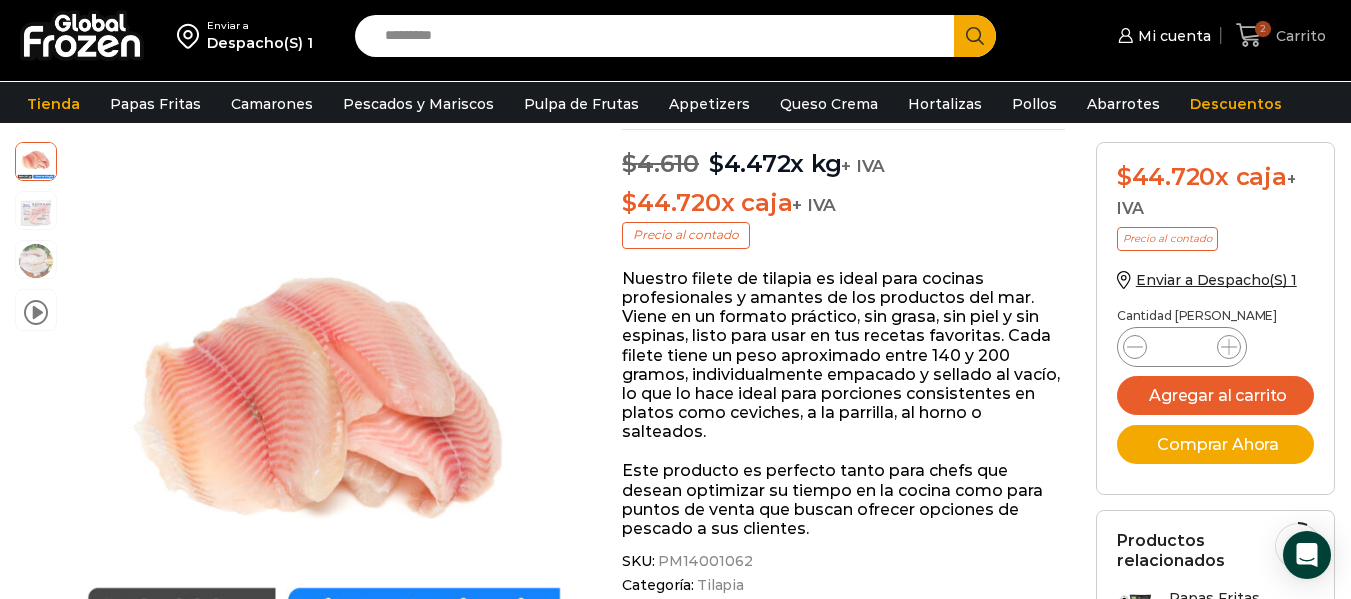click on "Carrito" at bounding box center (1298, 36) 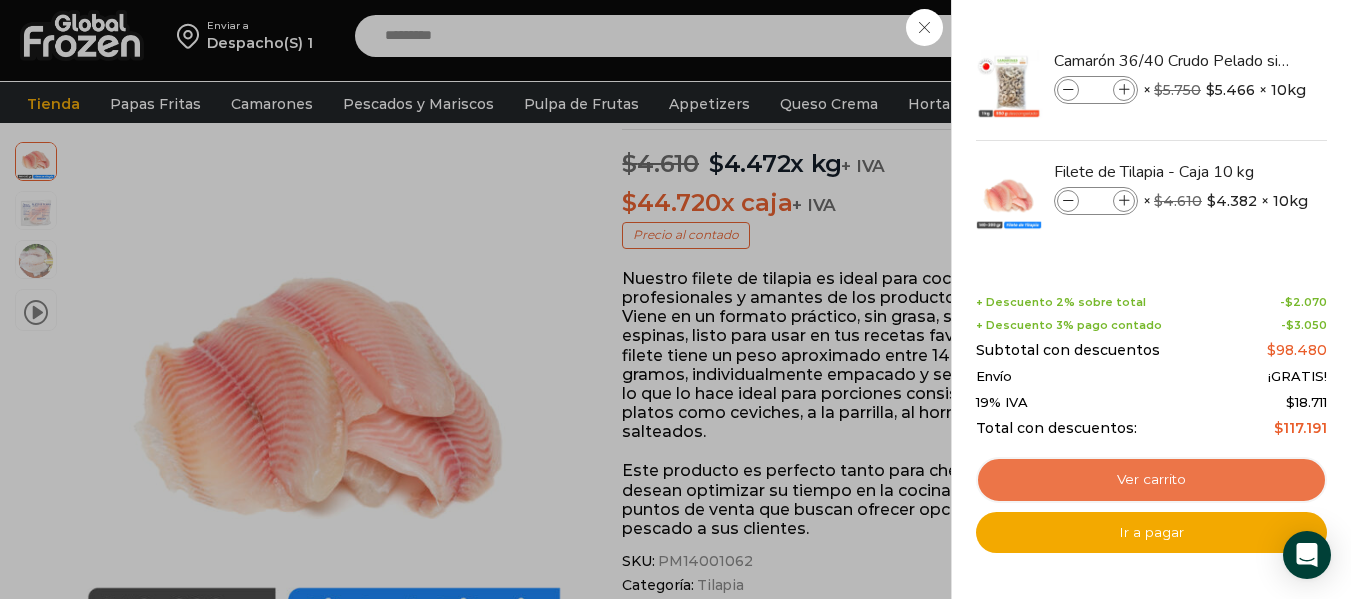 click on "Ver carrito" at bounding box center [1151, 480] 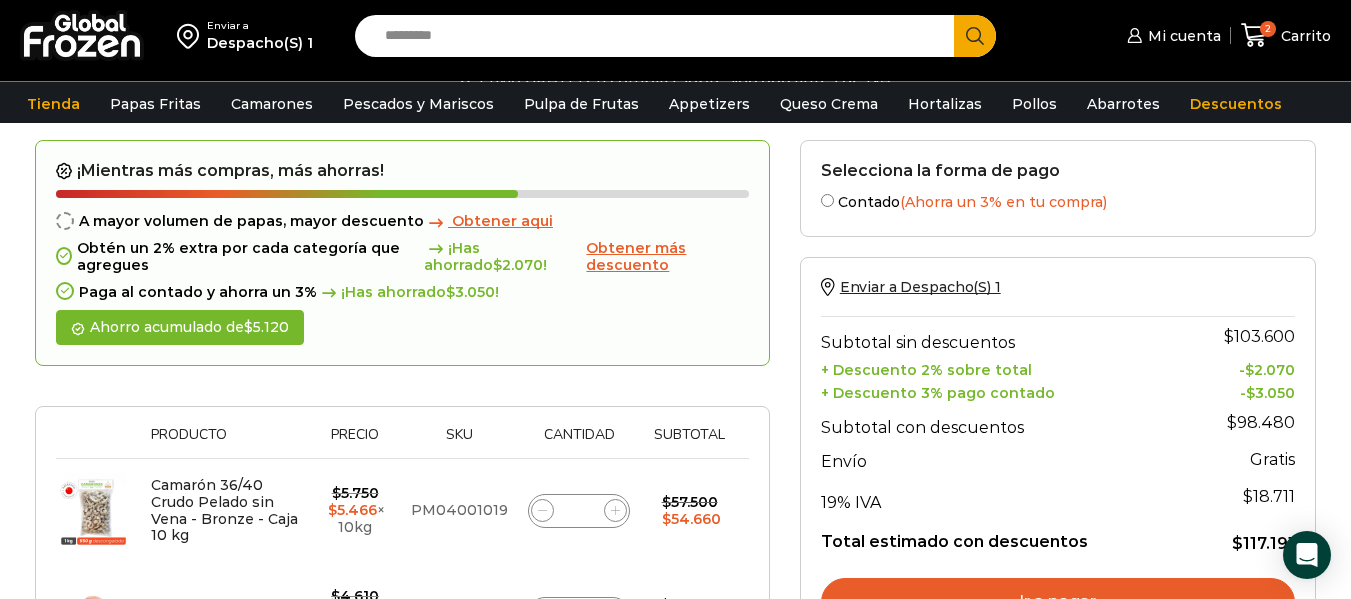 scroll, scrollTop: 67, scrollLeft: 0, axis: vertical 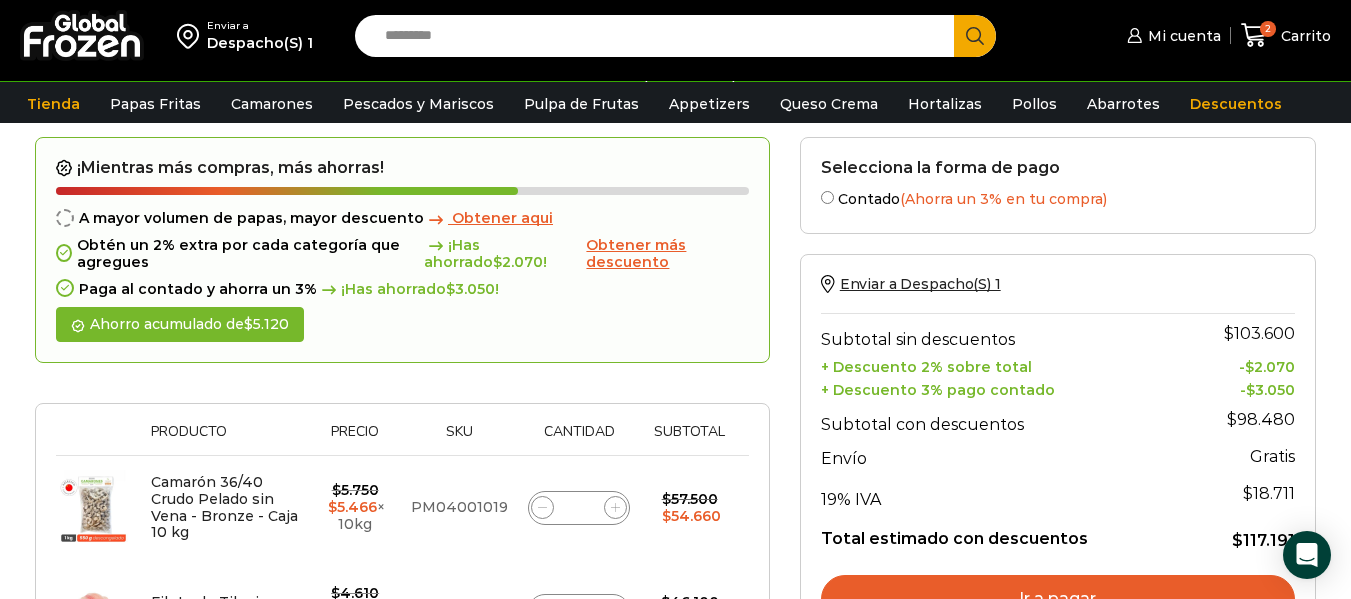 click on "Obtener más descuento" at bounding box center [636, 253] 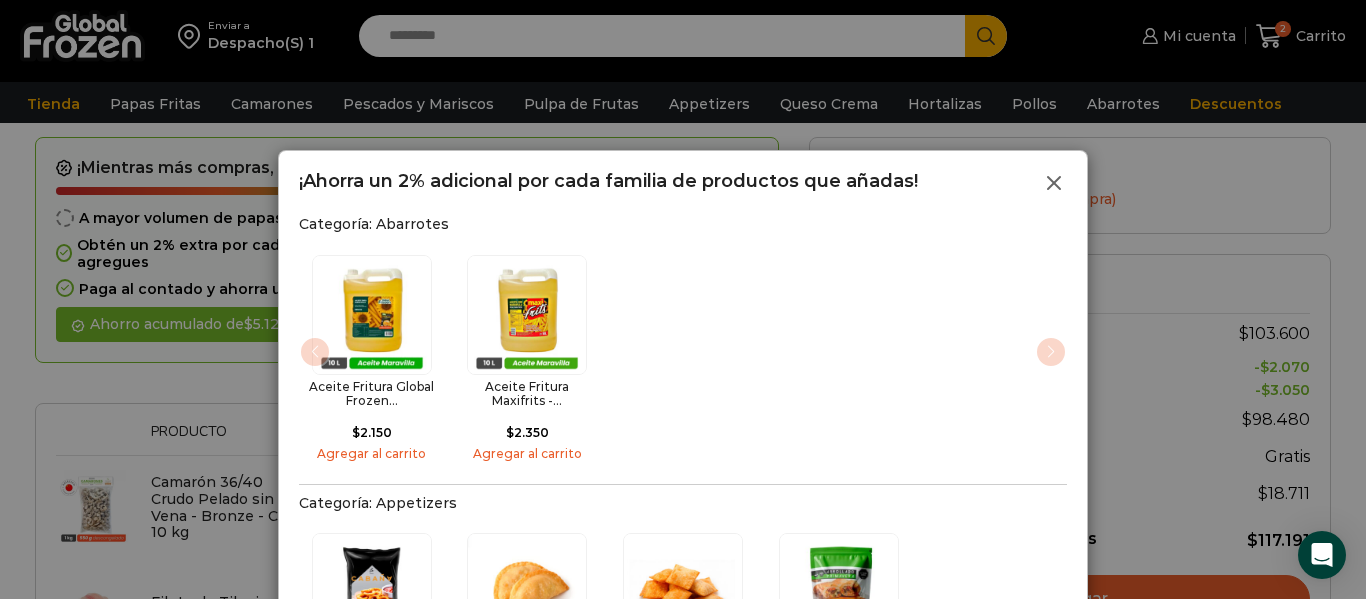 click 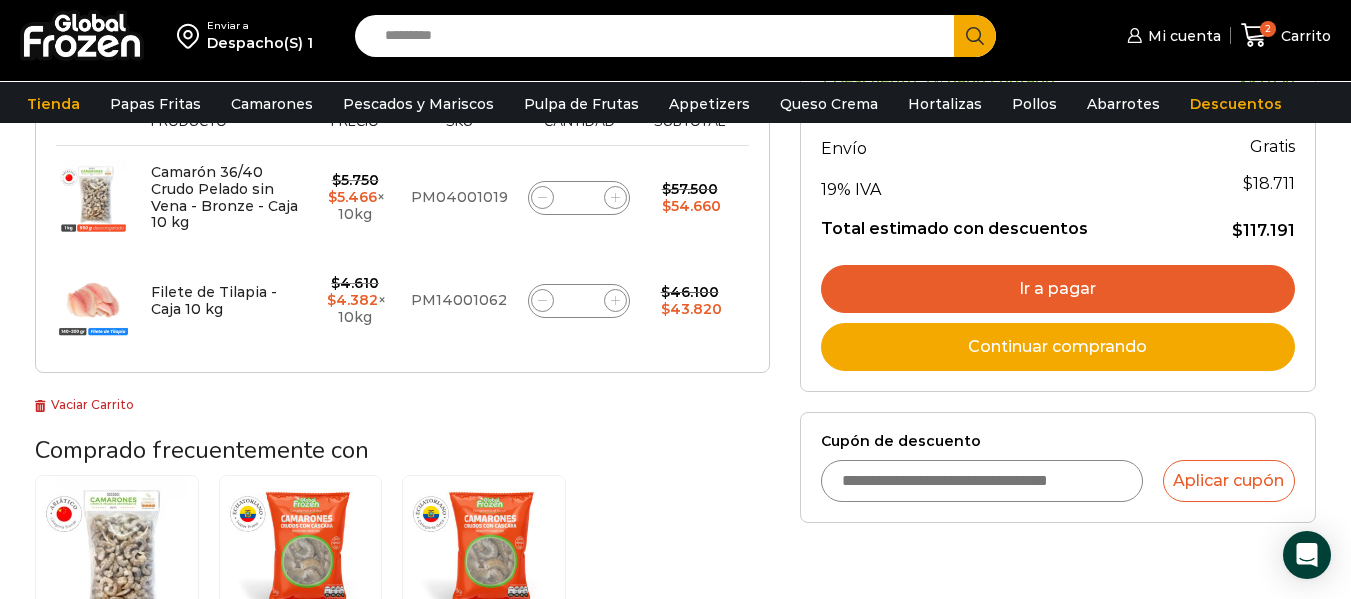 scroll, scrollTop: 353, scrollLeft: 0, axis: vertical 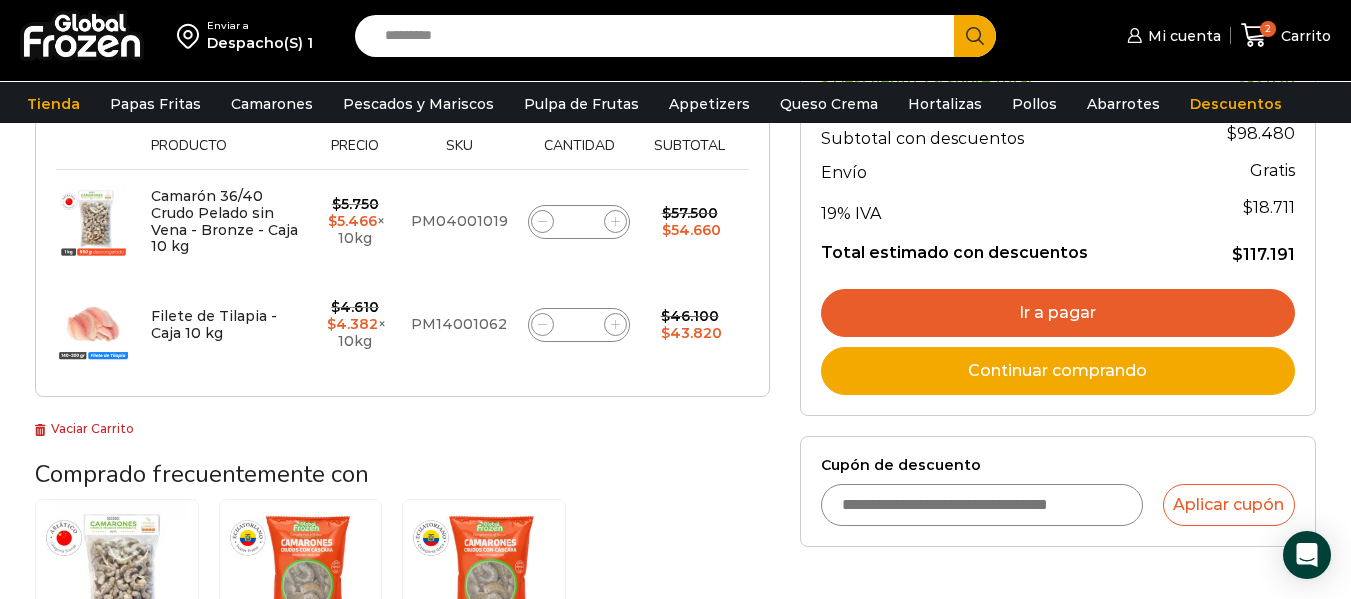 click on "Cupón de descuento" at bounding box center (982, 505) 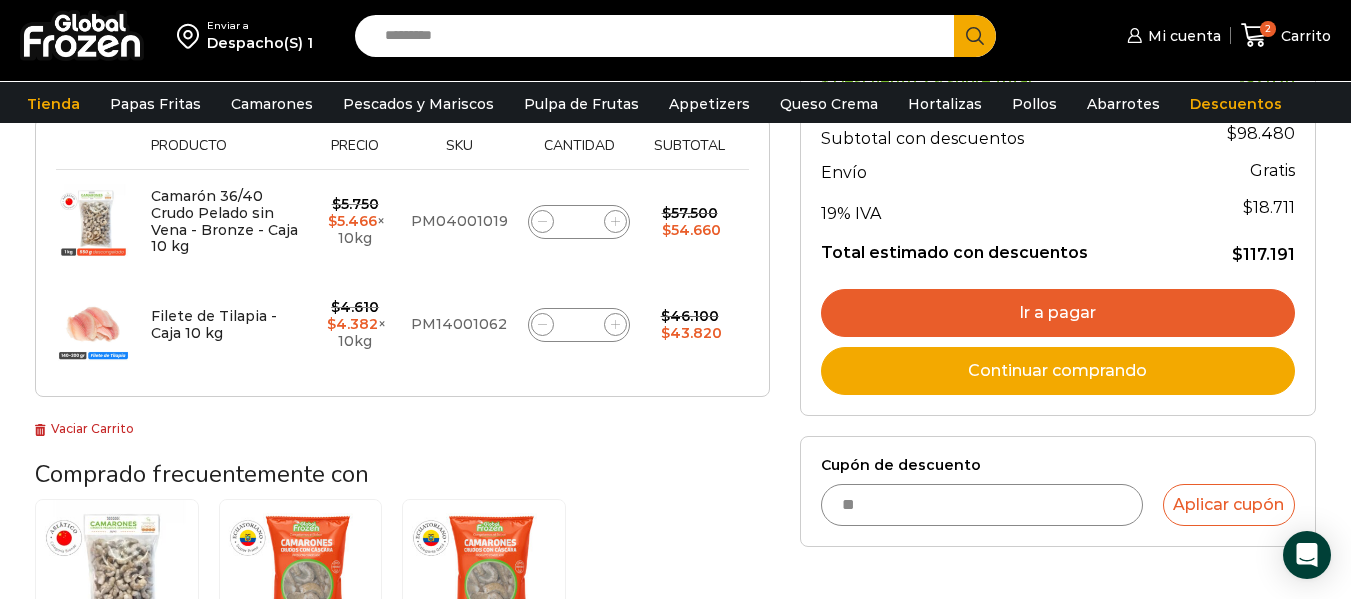 type on "*" 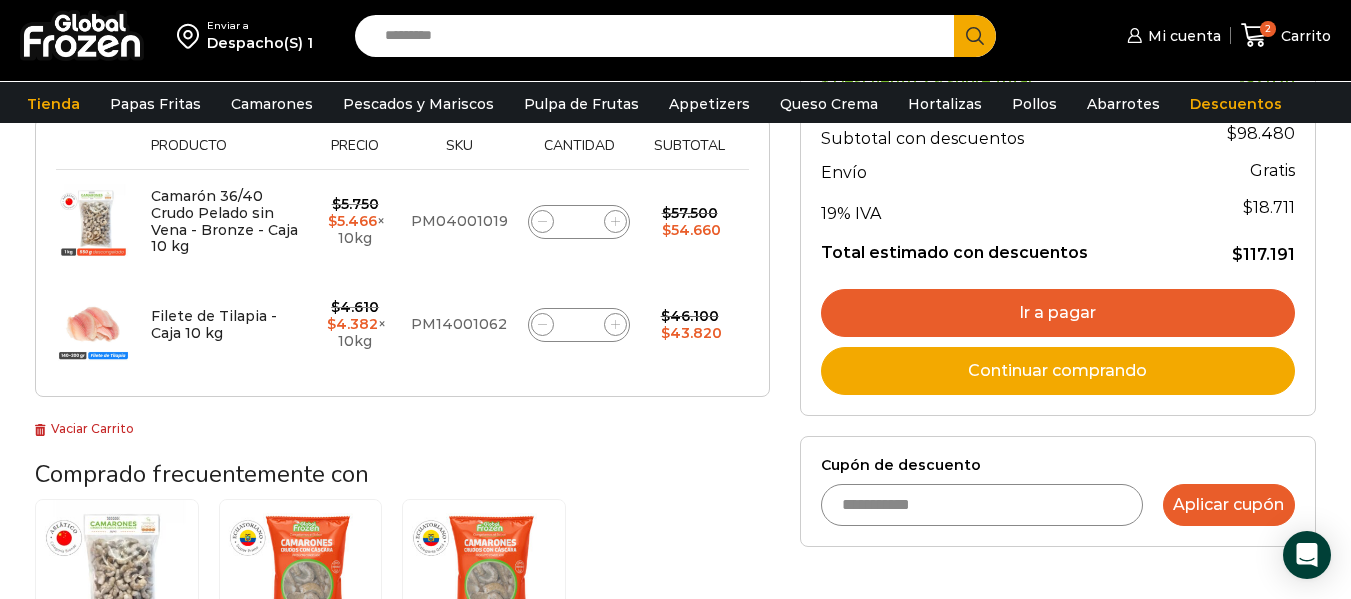 type on "**********" 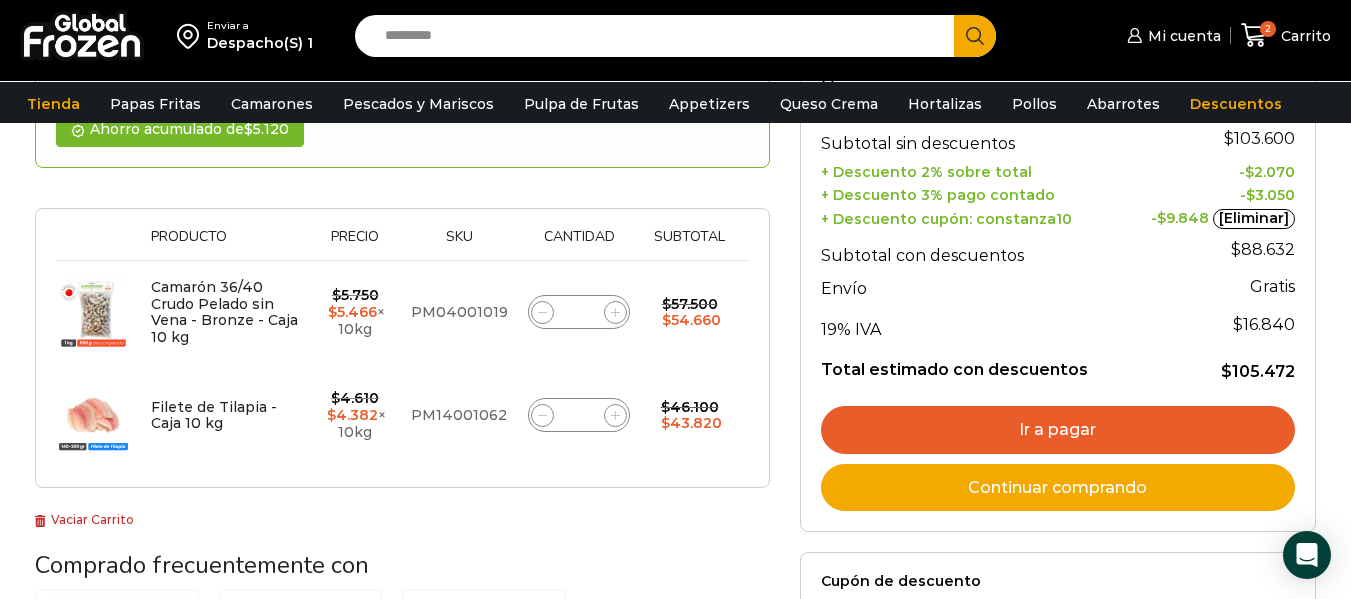 scroll, scrollTop: 430, scrollLeft: 0, axis: vertical 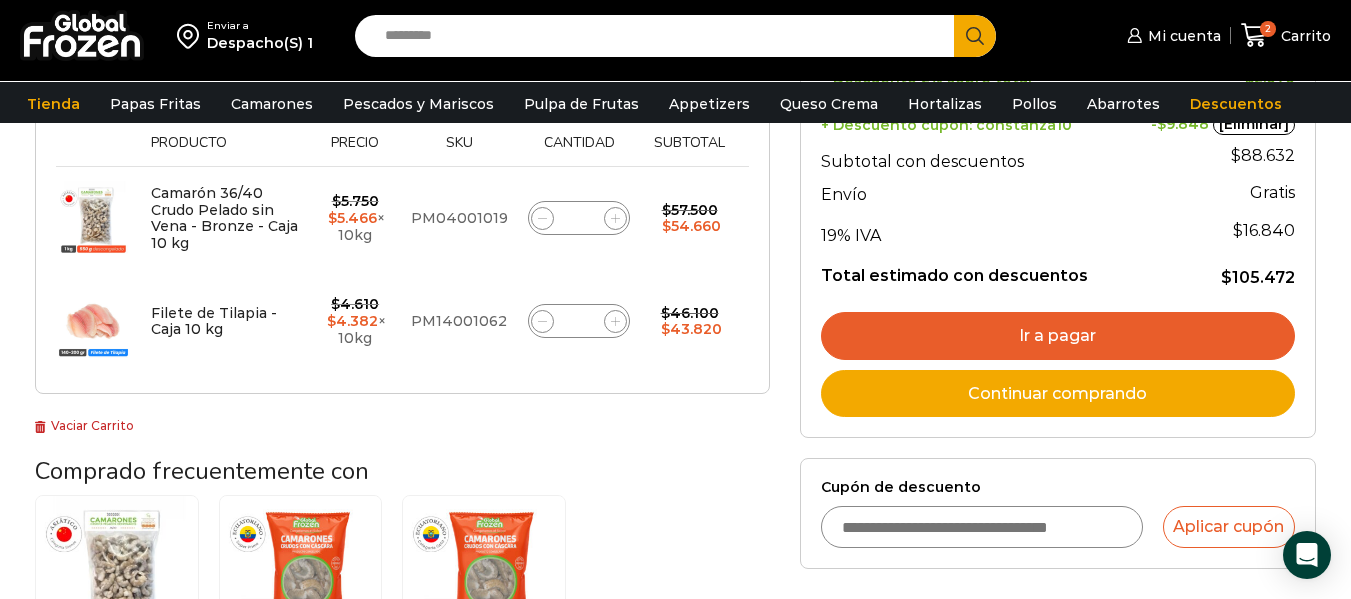 click on "Ir a pagar" at bounding box center [1058, 336] 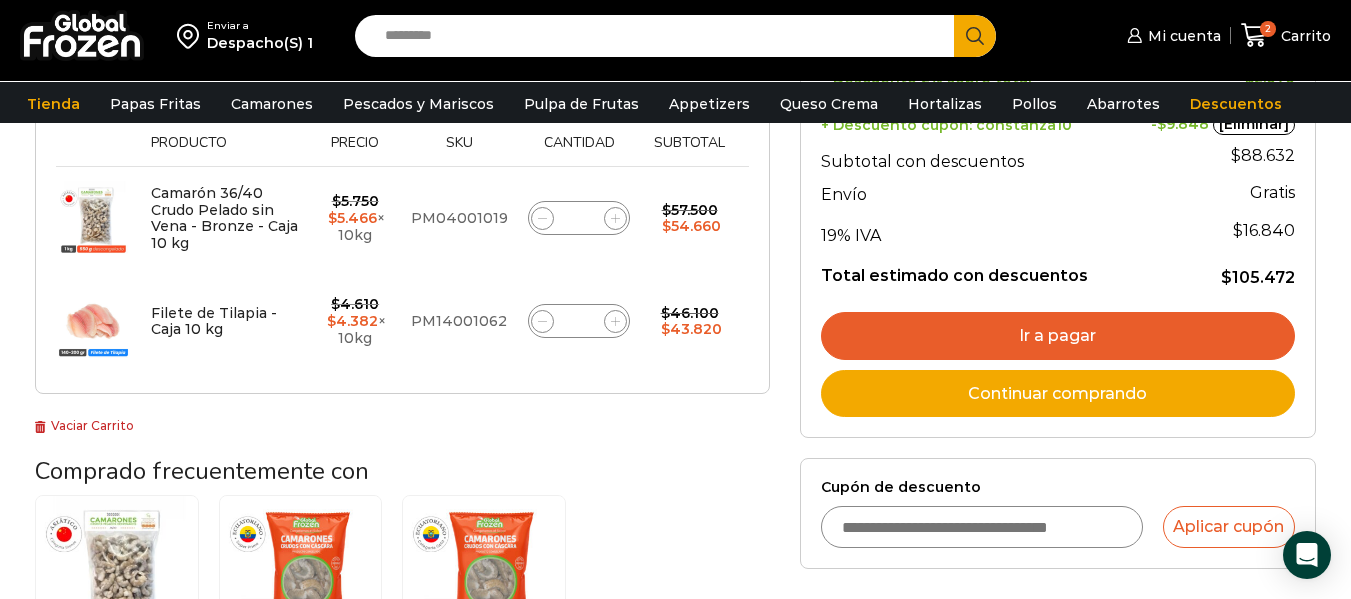 click on "Ir a pagar" at bounding box center (1058, 336) 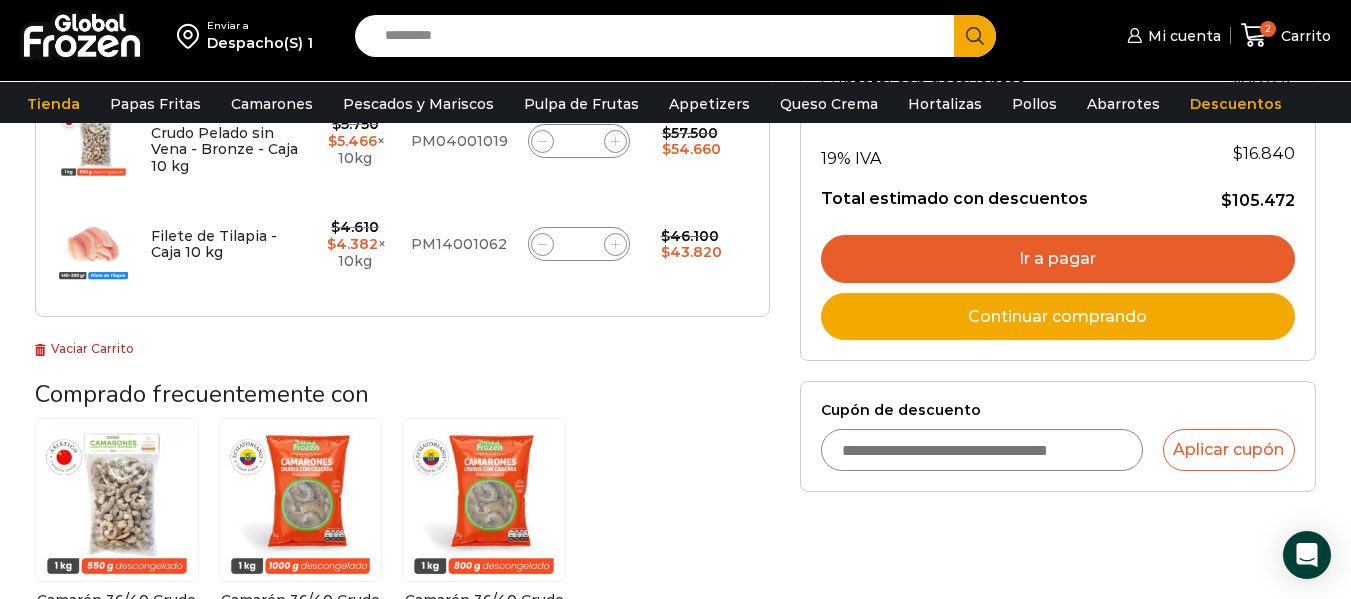 scroll, scrollTop: 517, scrollLeft: 0, axis: vertical 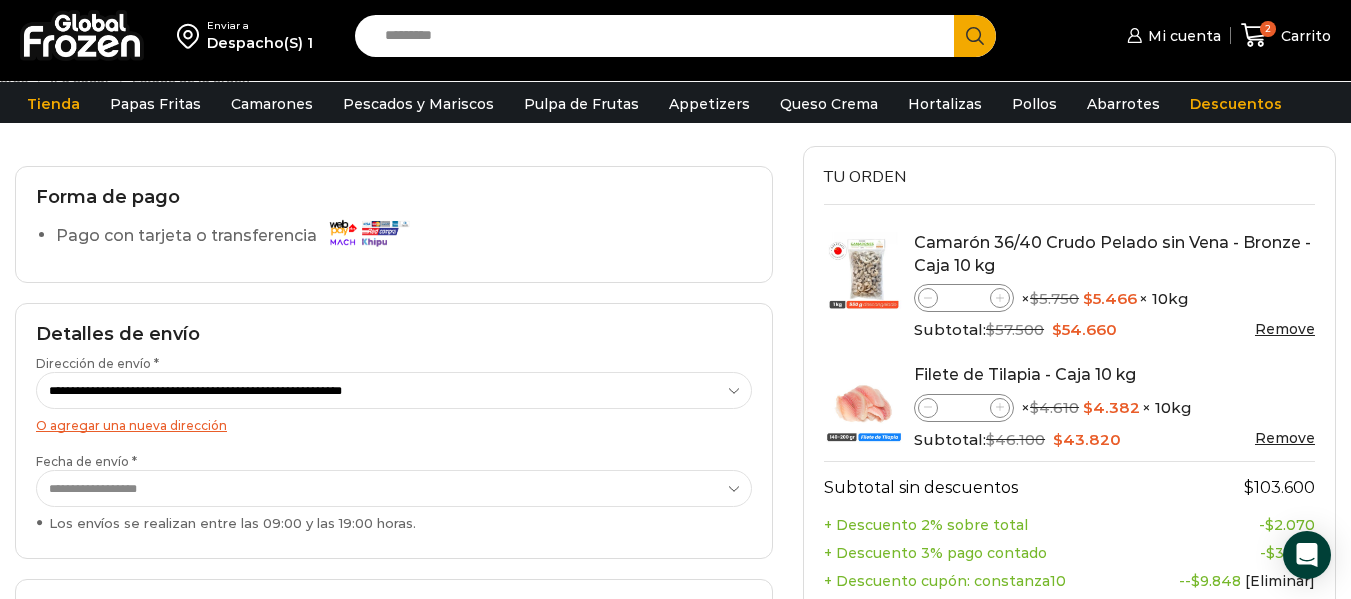 click on "Pago con tarjeta o transferencia" at bounding box center [237, 236] 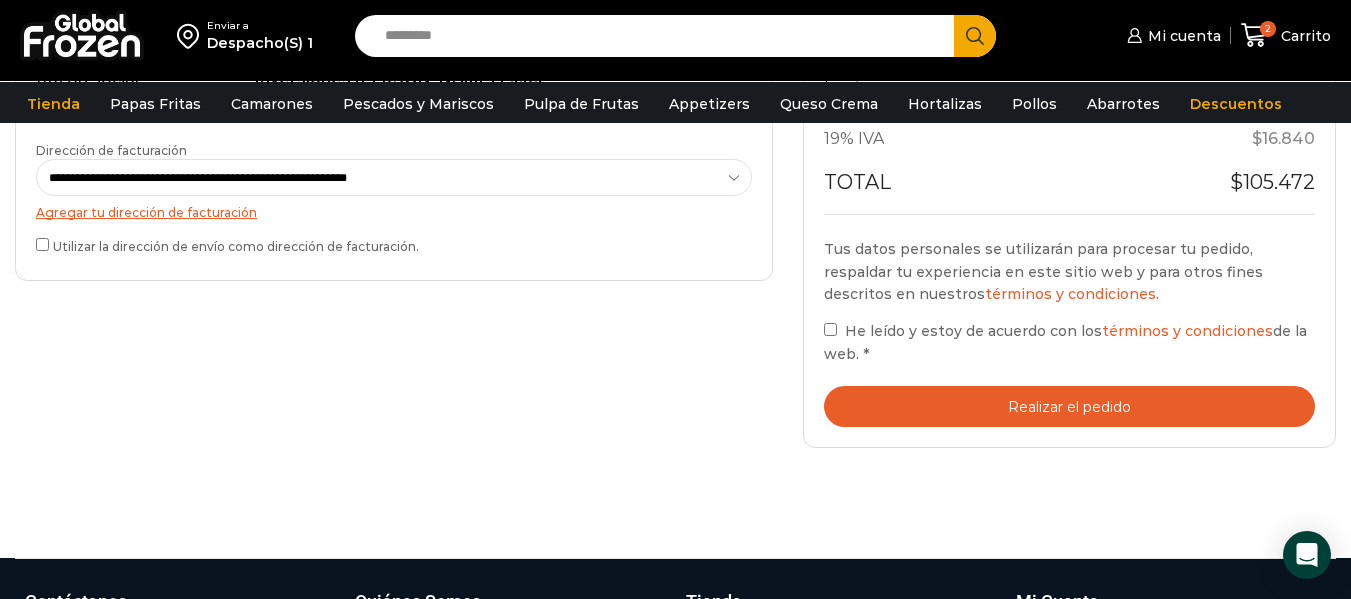 scroll, scrollTop: 707, scrollLeft: 0, axis: vertical 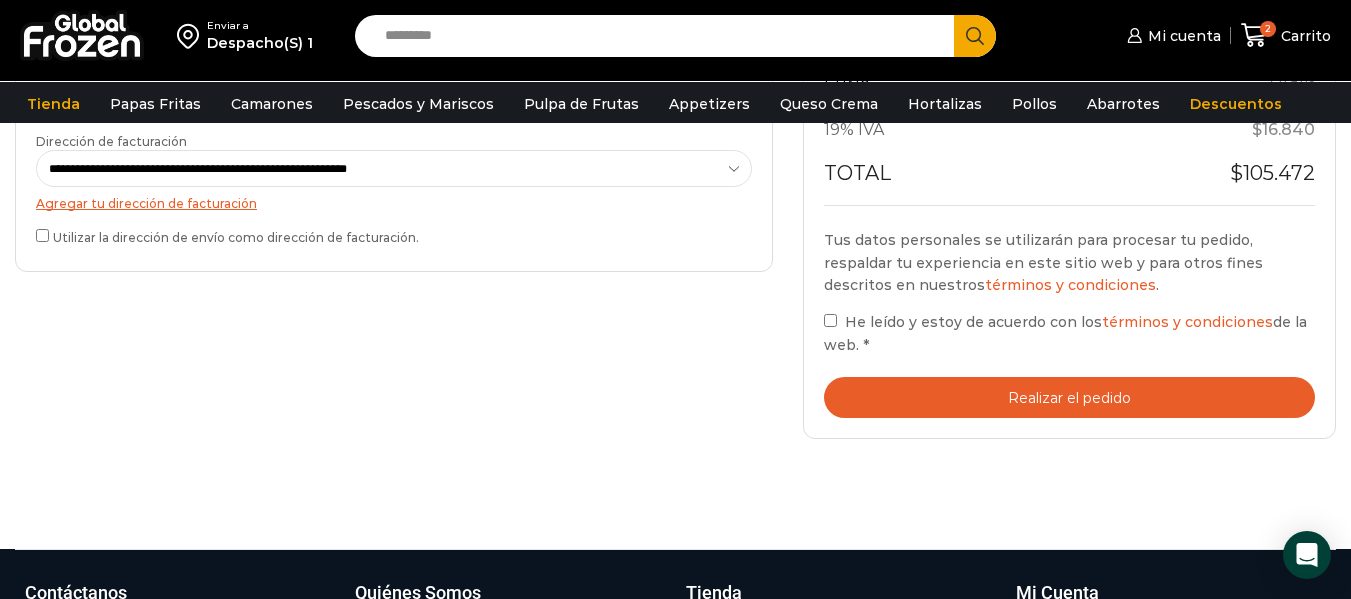 click on "Realizar el pedido" at bounding box center (1069, 397) 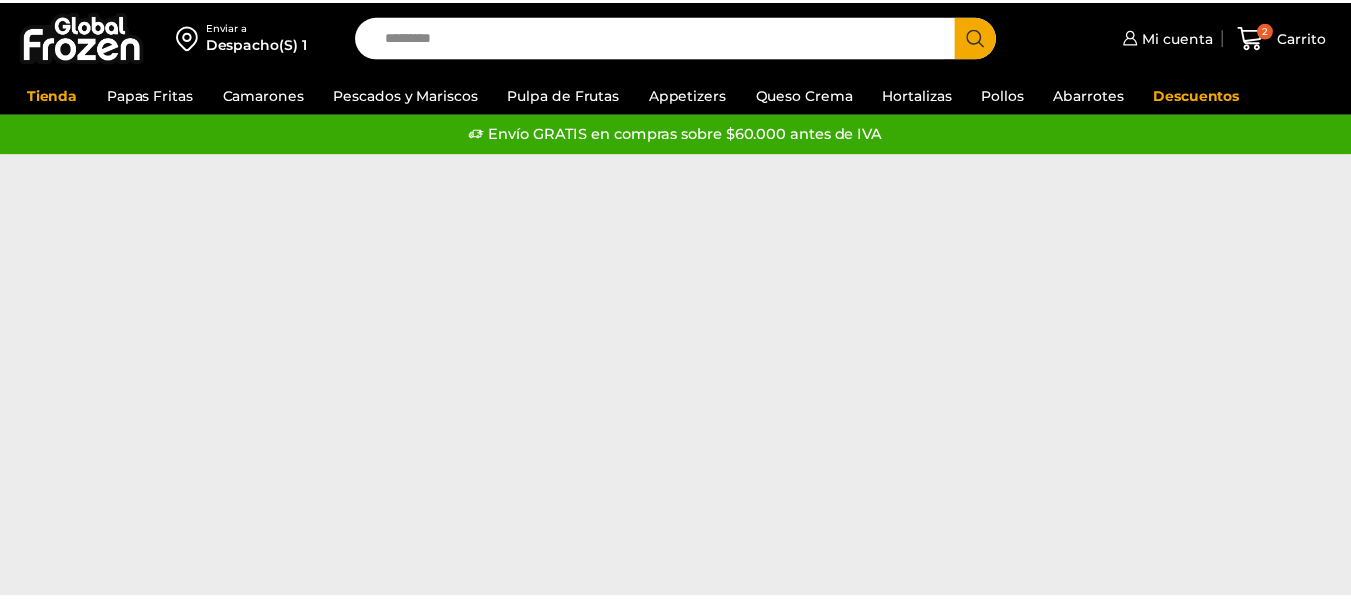 scroll, scrollTop: 0, scrollLeft: 0, axis: both 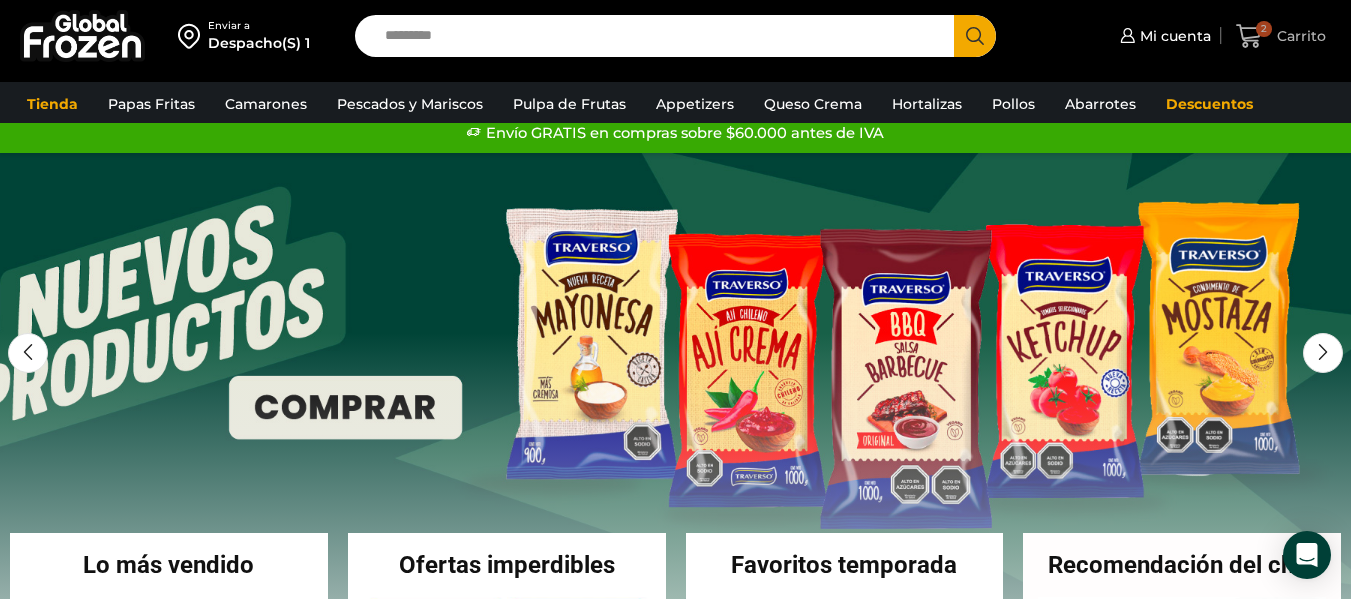 click on "Carrito" at bounding box center (1299, 36) 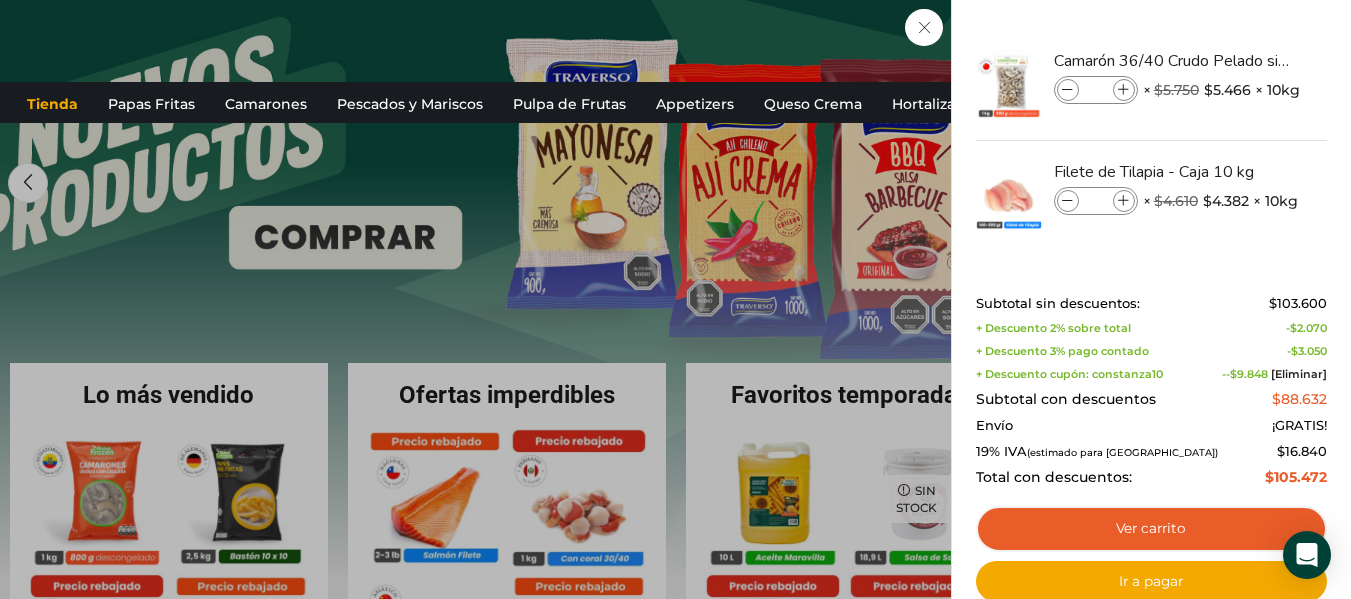 scroll, scrollTop: 260, scrollLeft: 0, axis: vertical 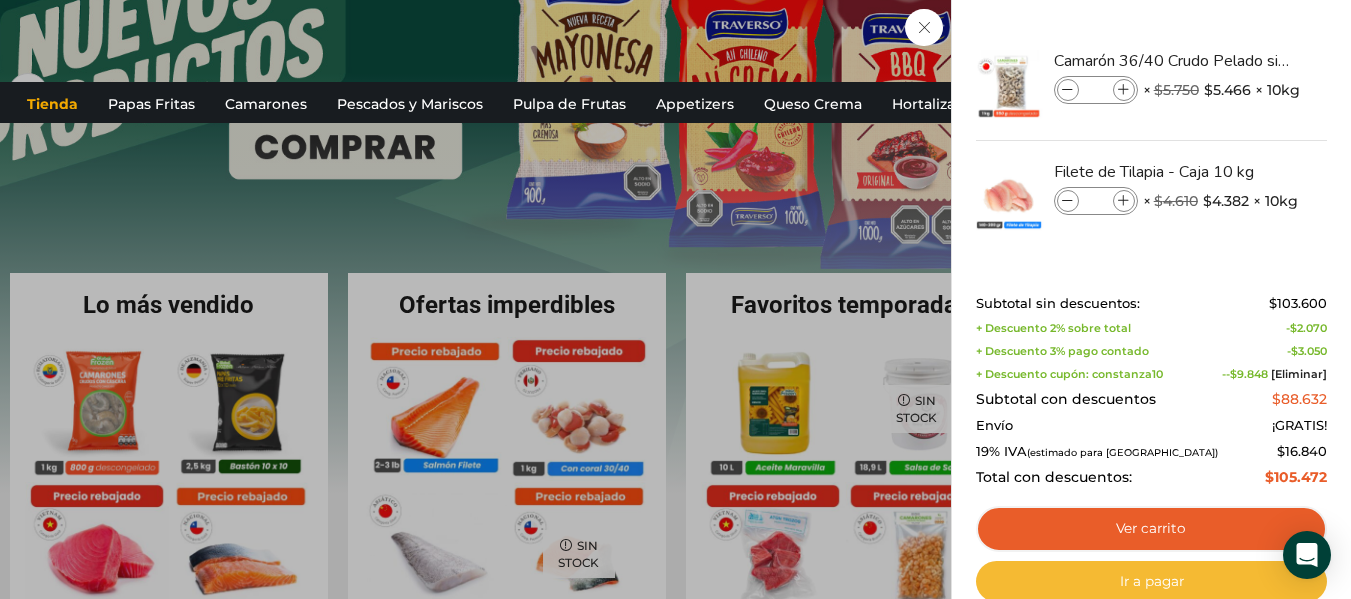 click on "Ir a pagar" at bounding box center (1151, 582) 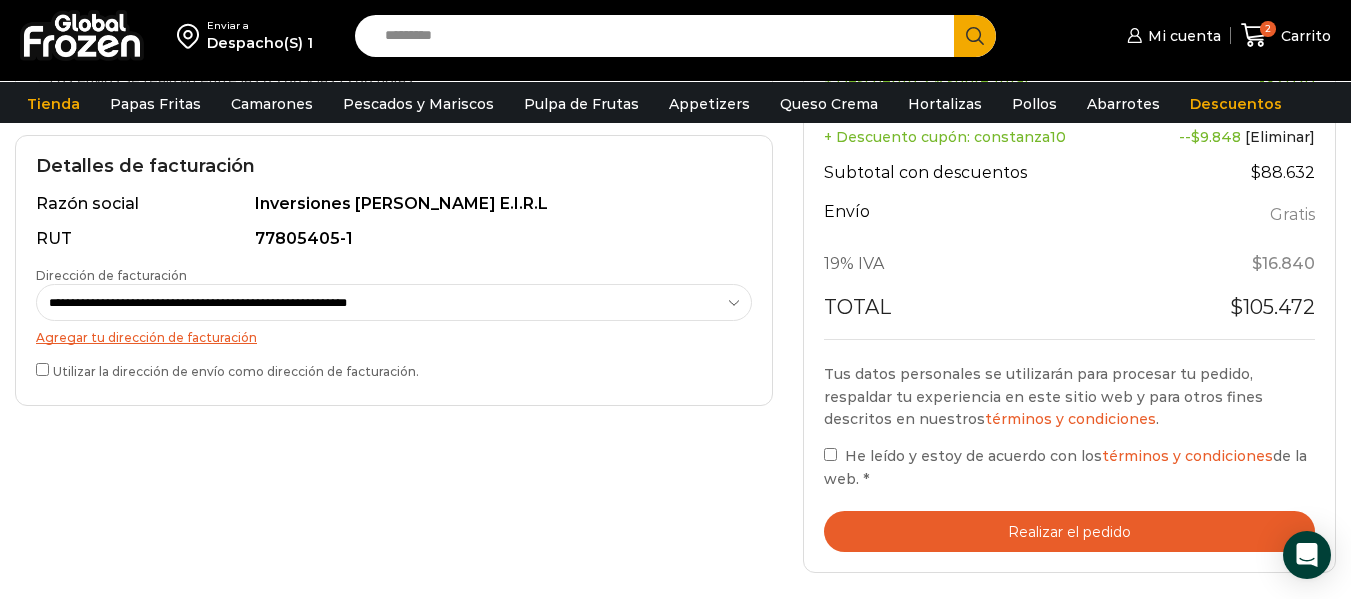 scroll, scrollTop: 593, scrollLeft: 0, axis: vertical 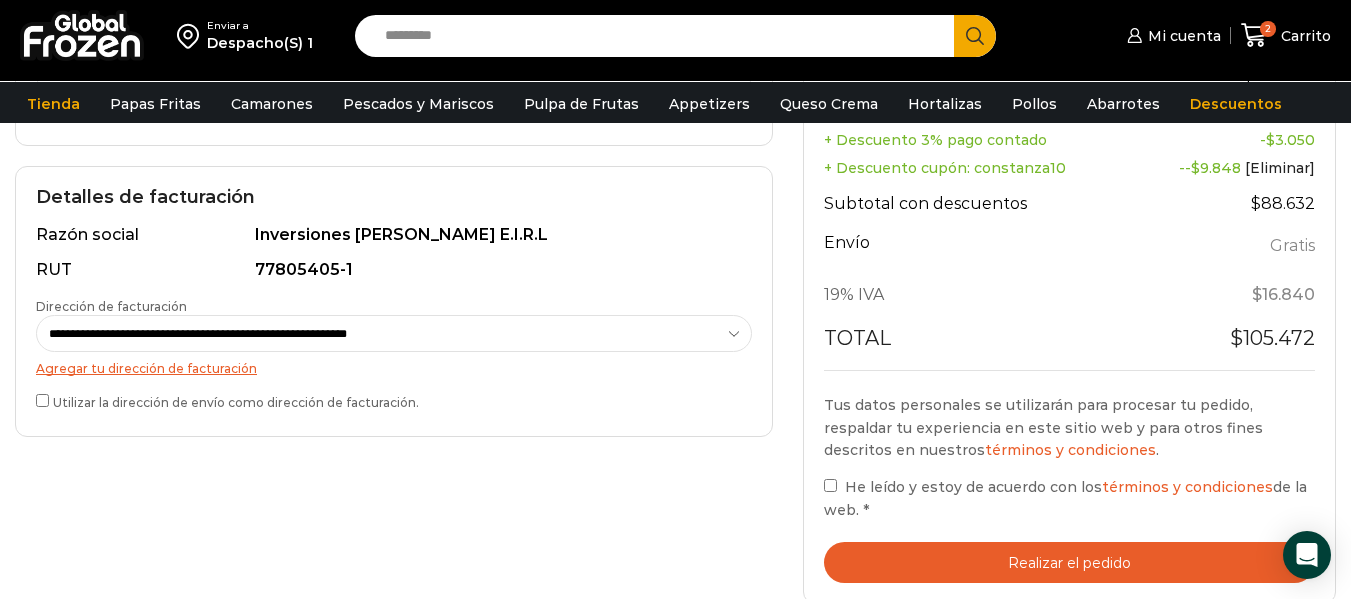 click on "**********" at bounding box center [394, 301] 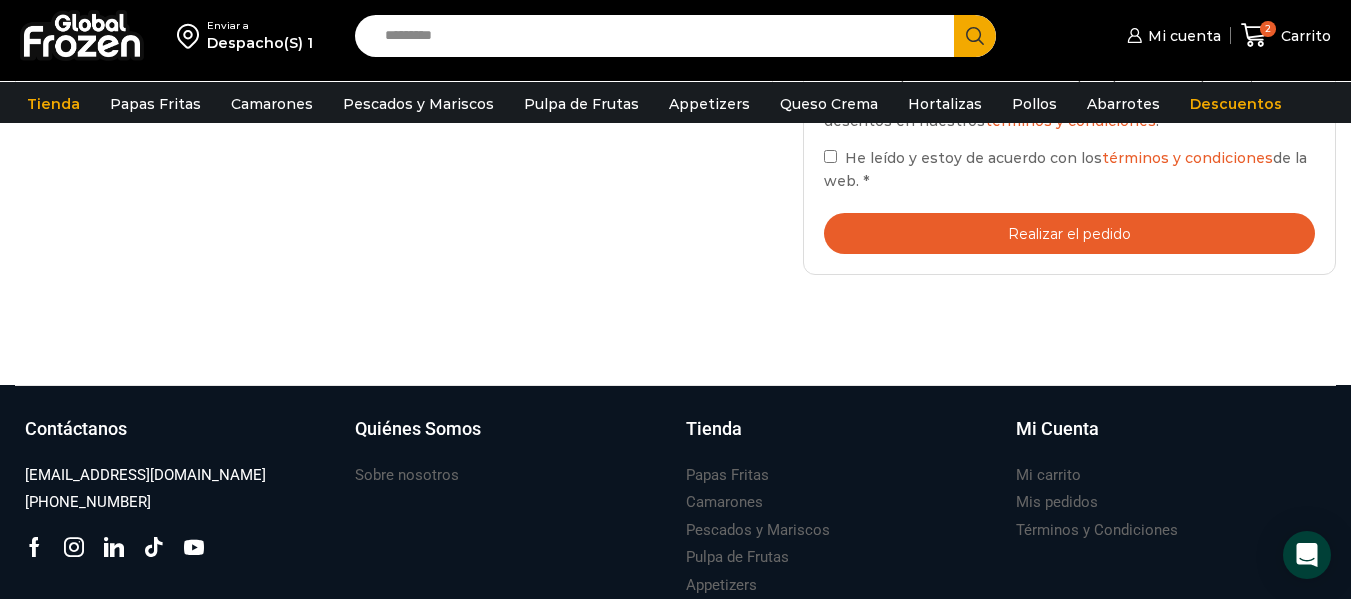 scroll, scrollTop: 851, scrollLeft: 0, axis: vertical 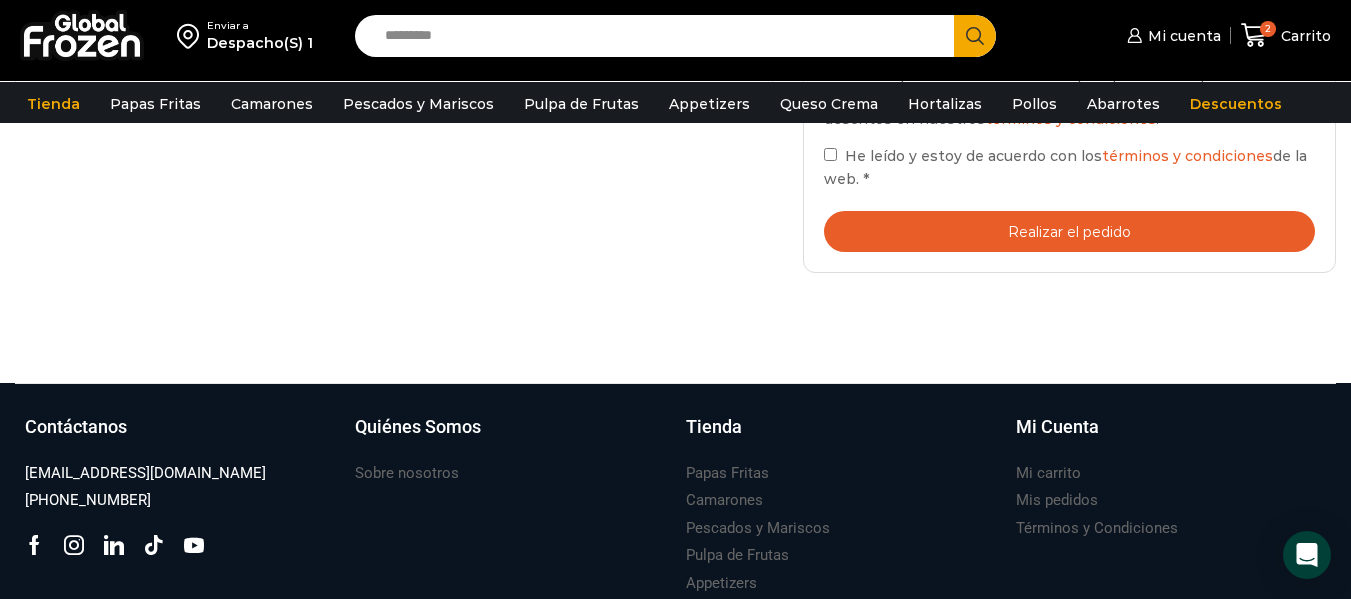 click on "Realizar el pedido" at bounding box center (1069, 231) 